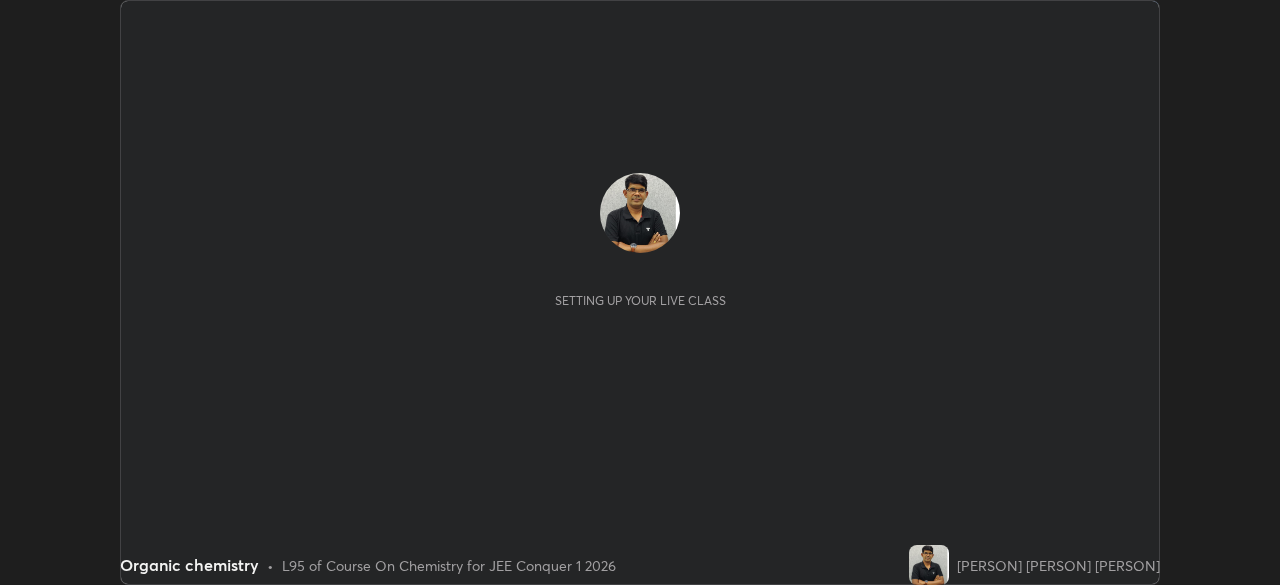 scroll, scrollTop: 0, scrollLeft: 0, axis: both 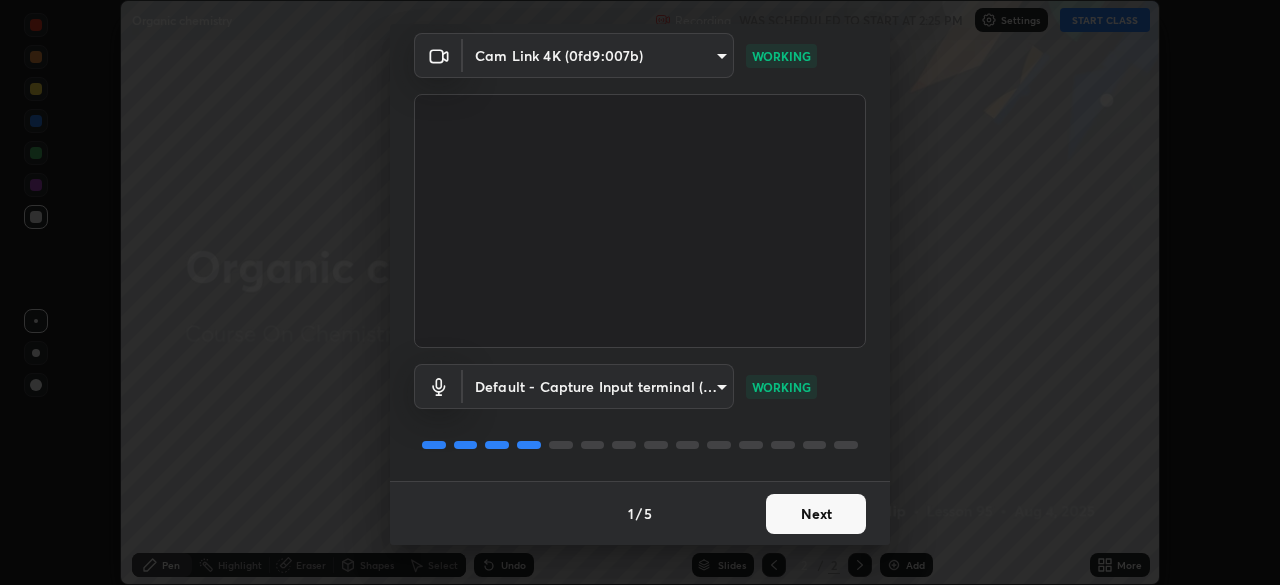 click on "Next" at bounding box center (816, 514) 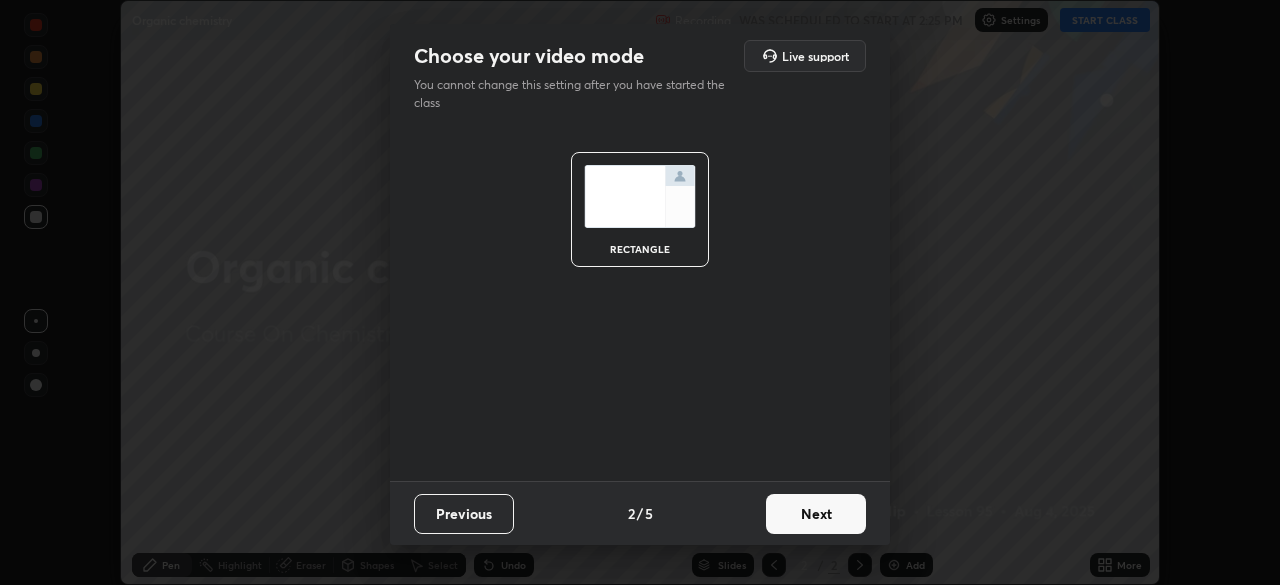 scroll, scrollTop: 0, scrollLeft: 0, axis: both 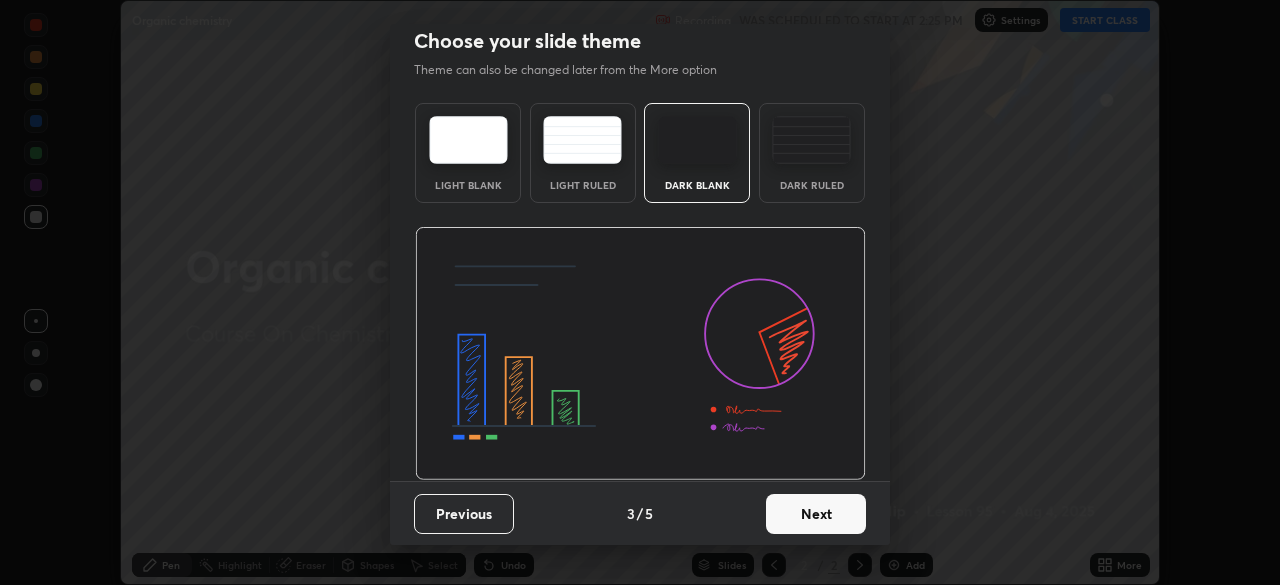 click on "Next" at bounding box center (816, 514) 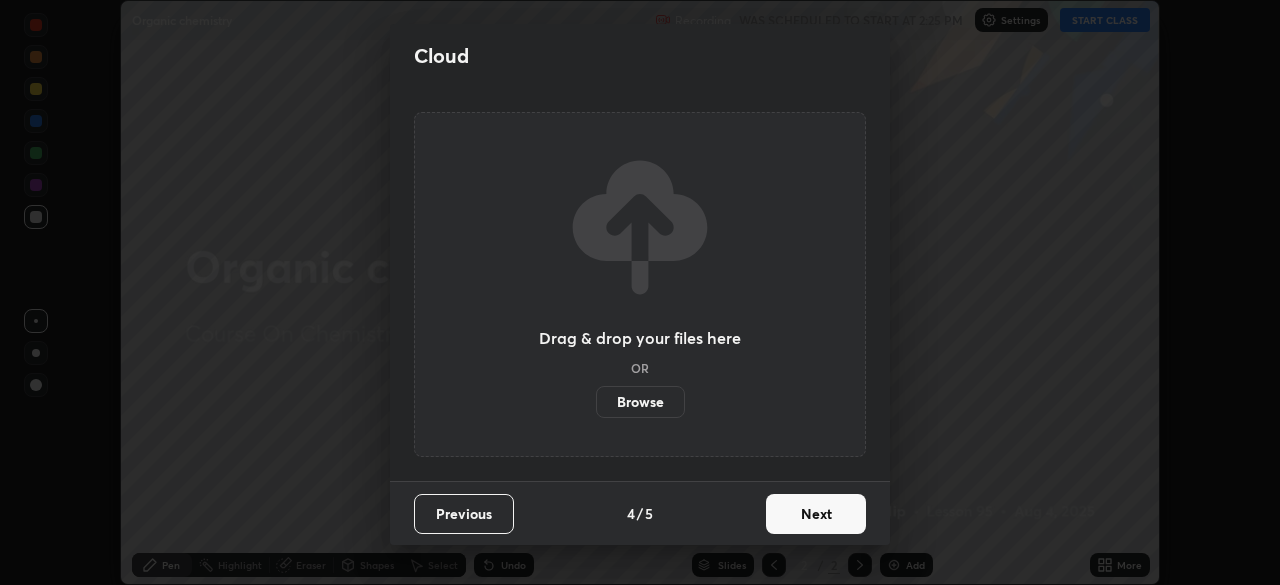 scroll, scrollTop: 0, scrollLeft: 0, axis: both 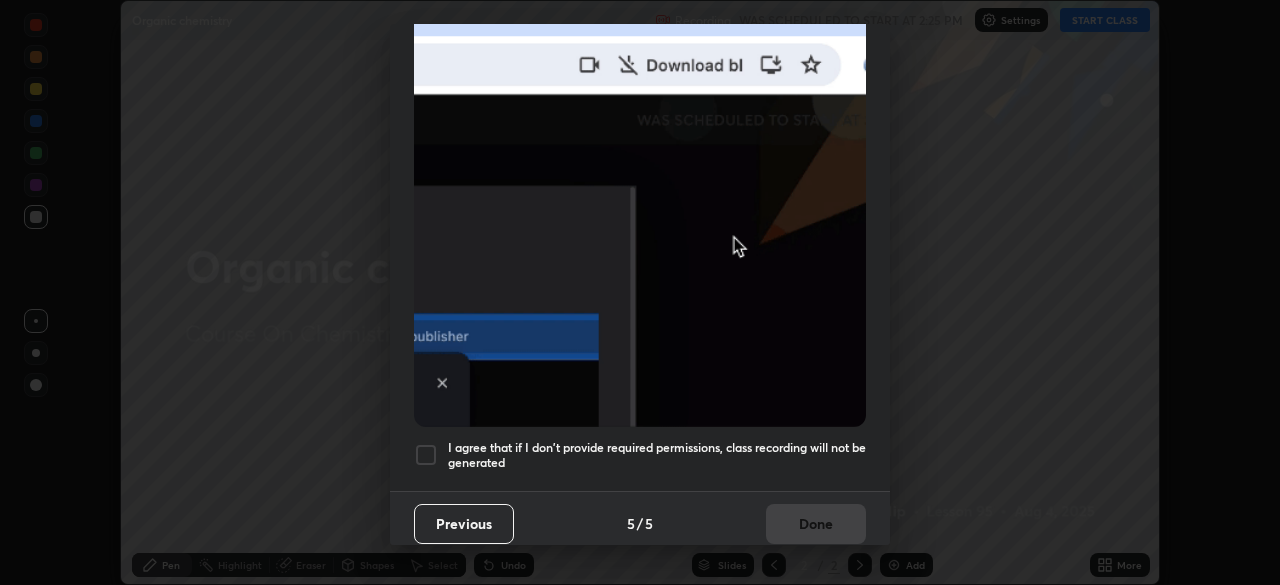 click at bounding box center [426, 455] 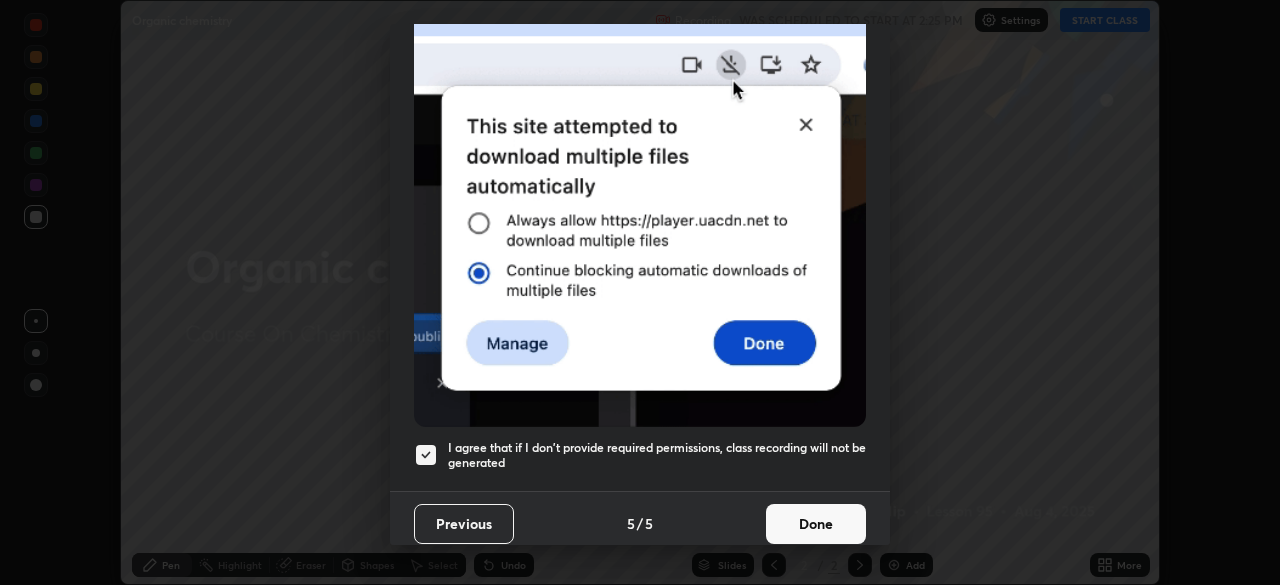 click on "Done" at bounding box center [816, 524] 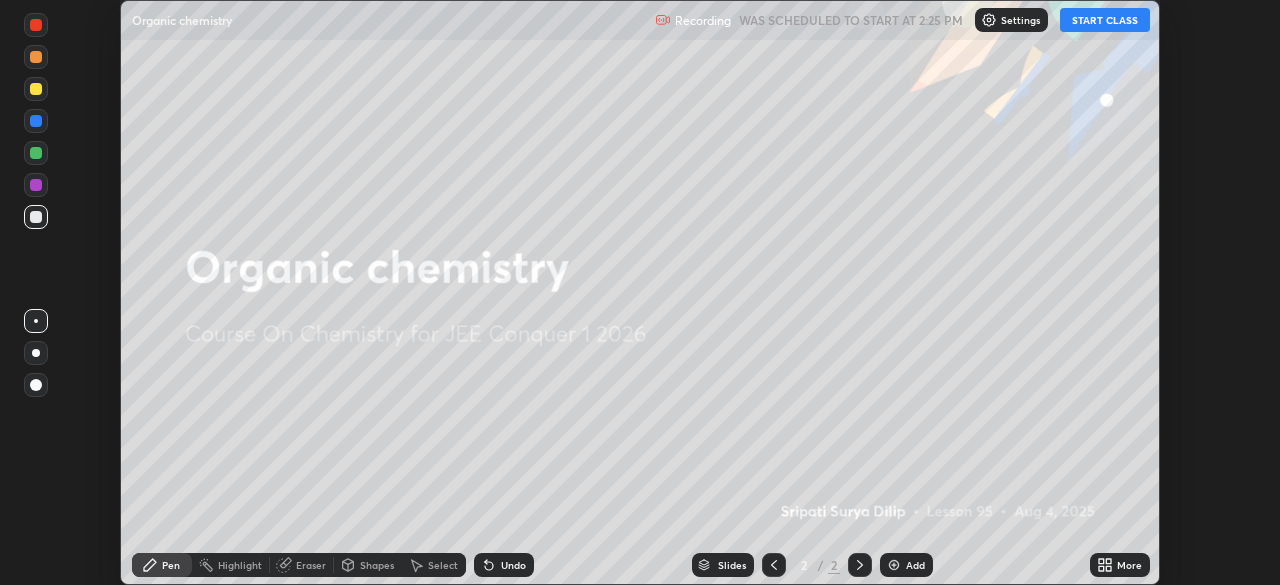click on "START CLASS" at bounding box center (1105, 20) 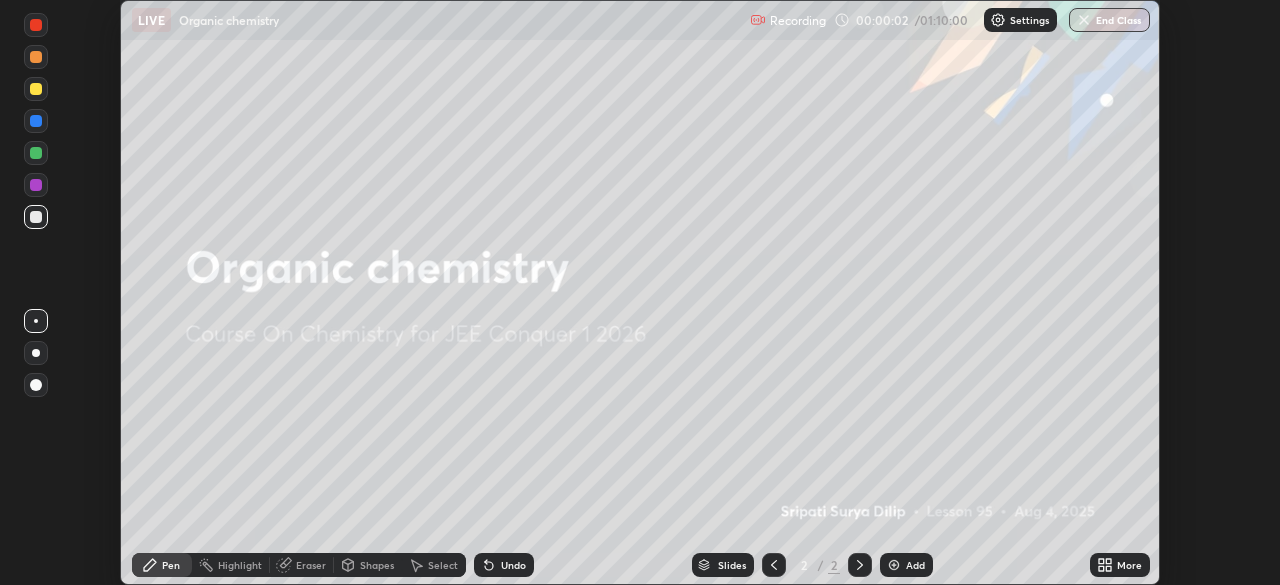 click on "Add" at bounding box center (906, 565) 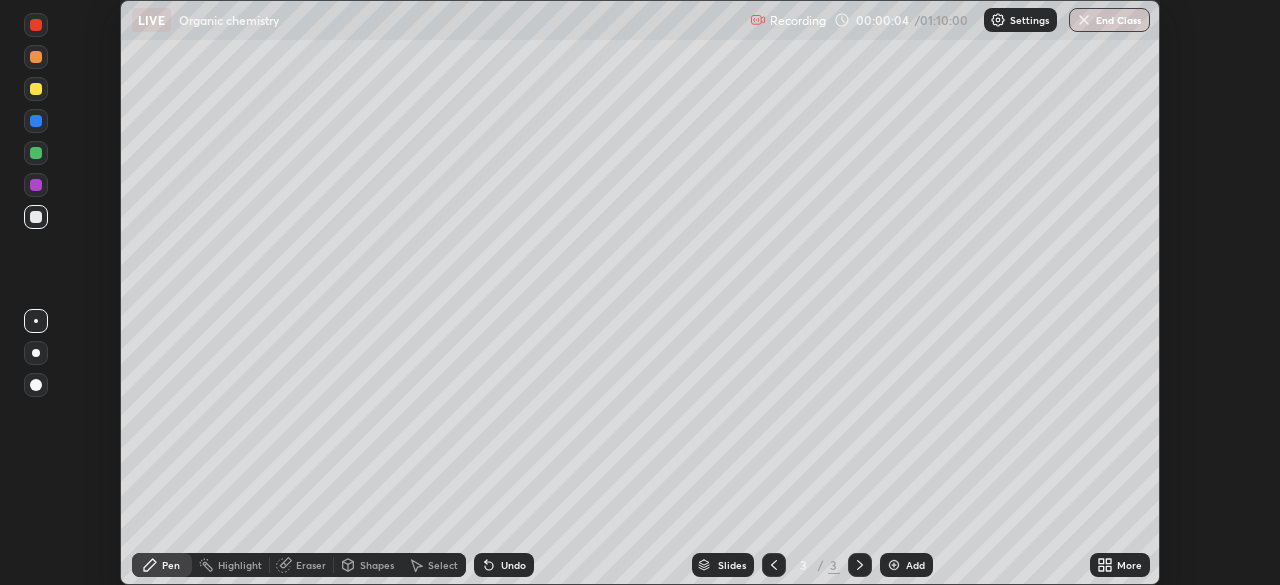 click 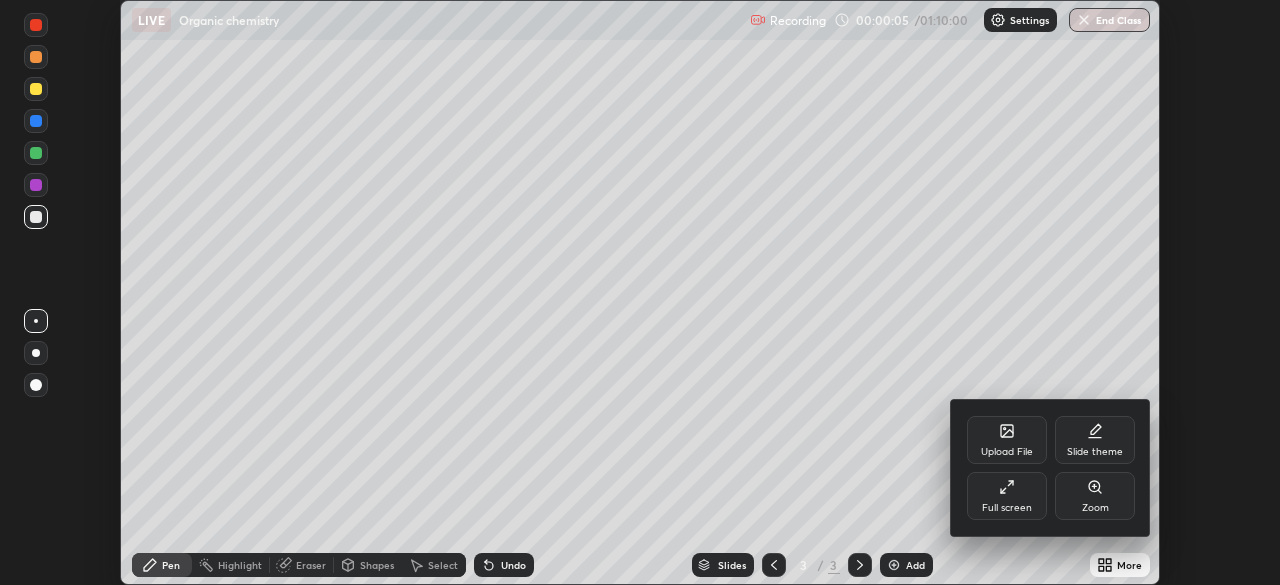 click on "Full screen" at bounding box center [1007, 508] 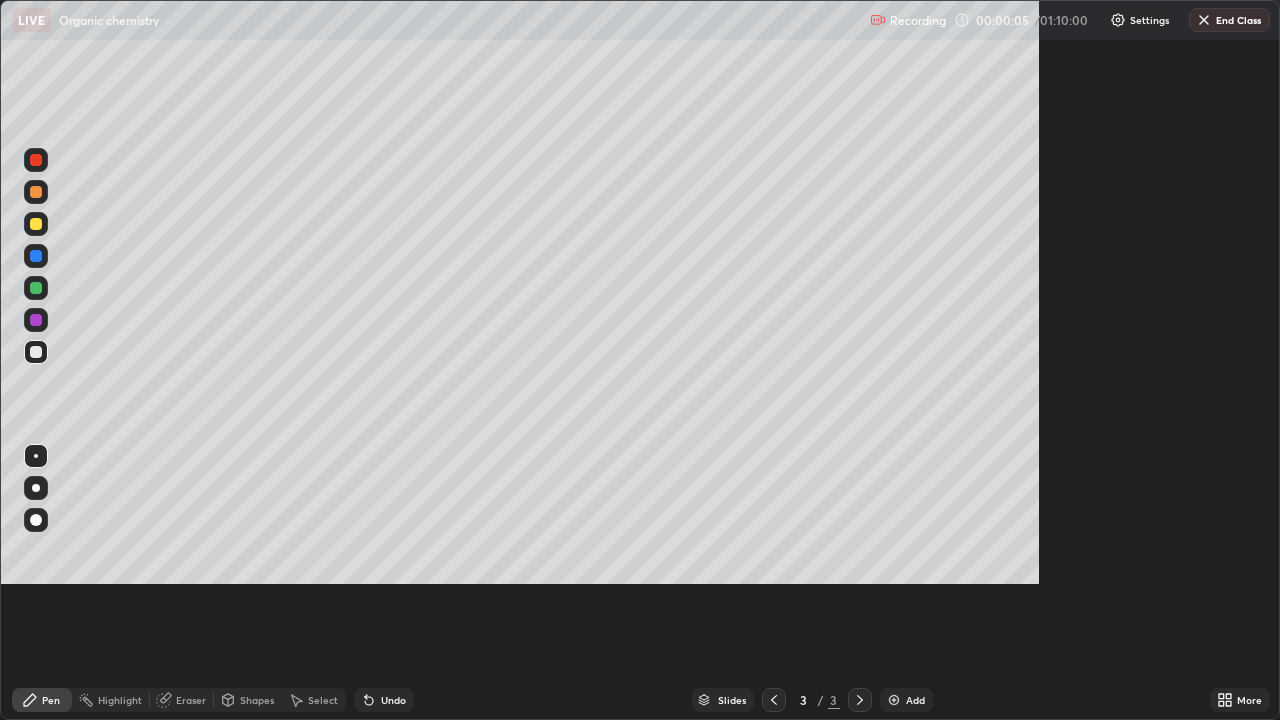 scroll, scrollTop: 99280, scrollLeft: 98720, axis: both 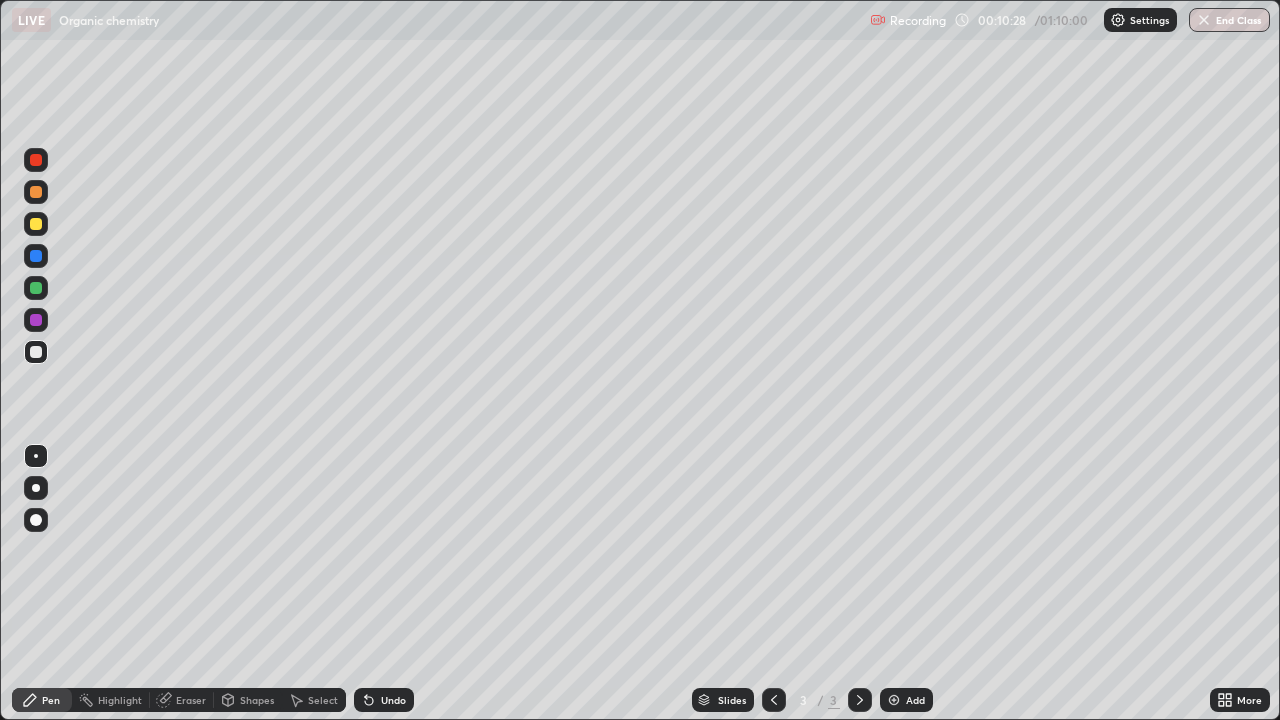 click at bounding box center (36, 224) 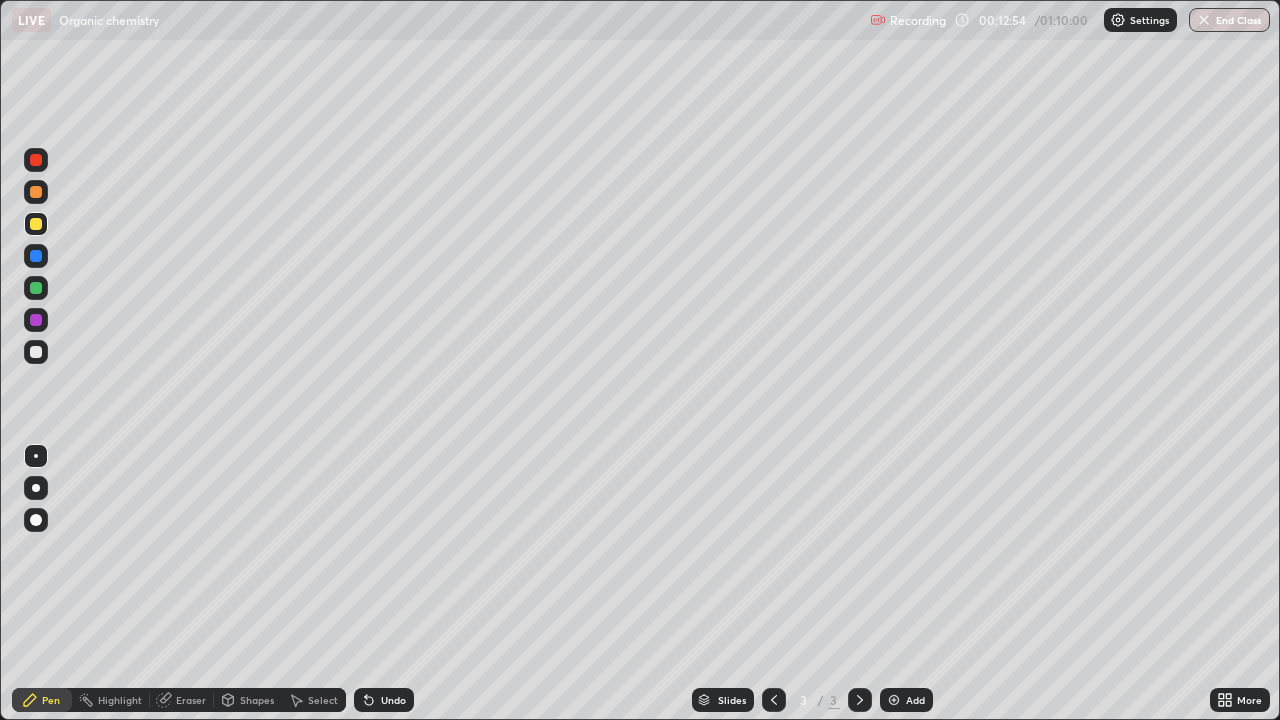 click at bounding box center (36, 288) 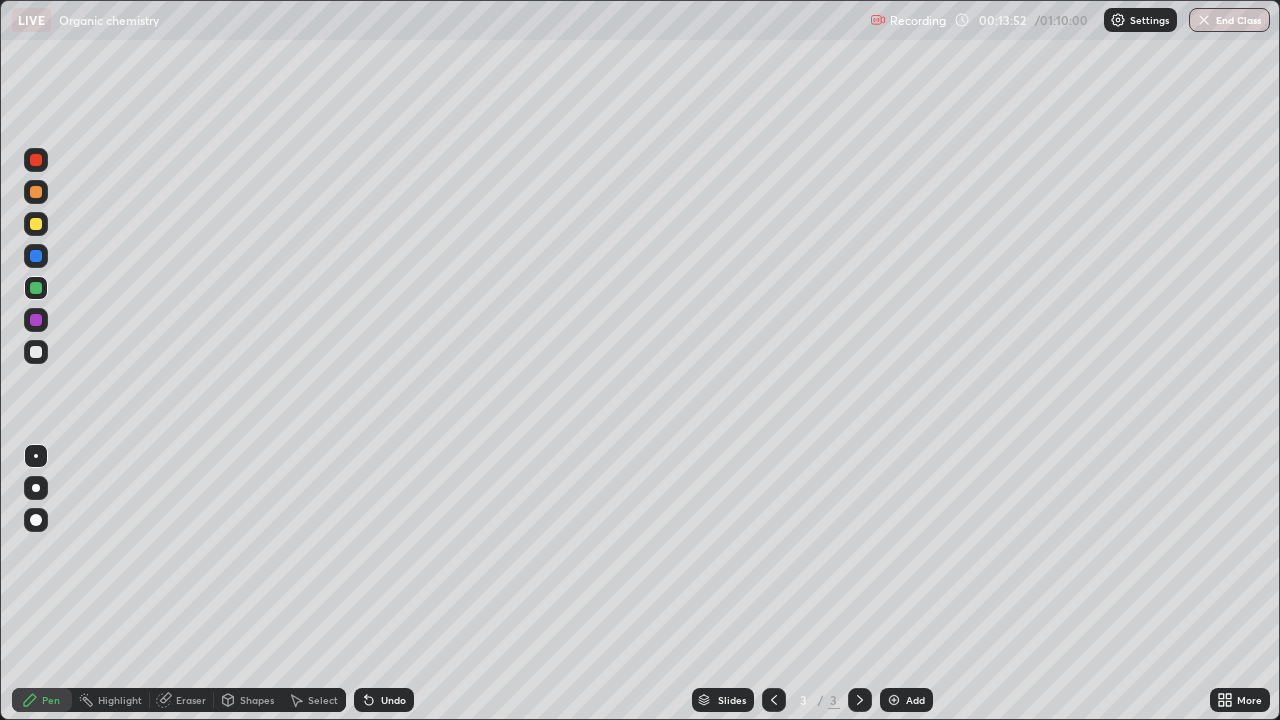 click at bounding box center (36, 352) 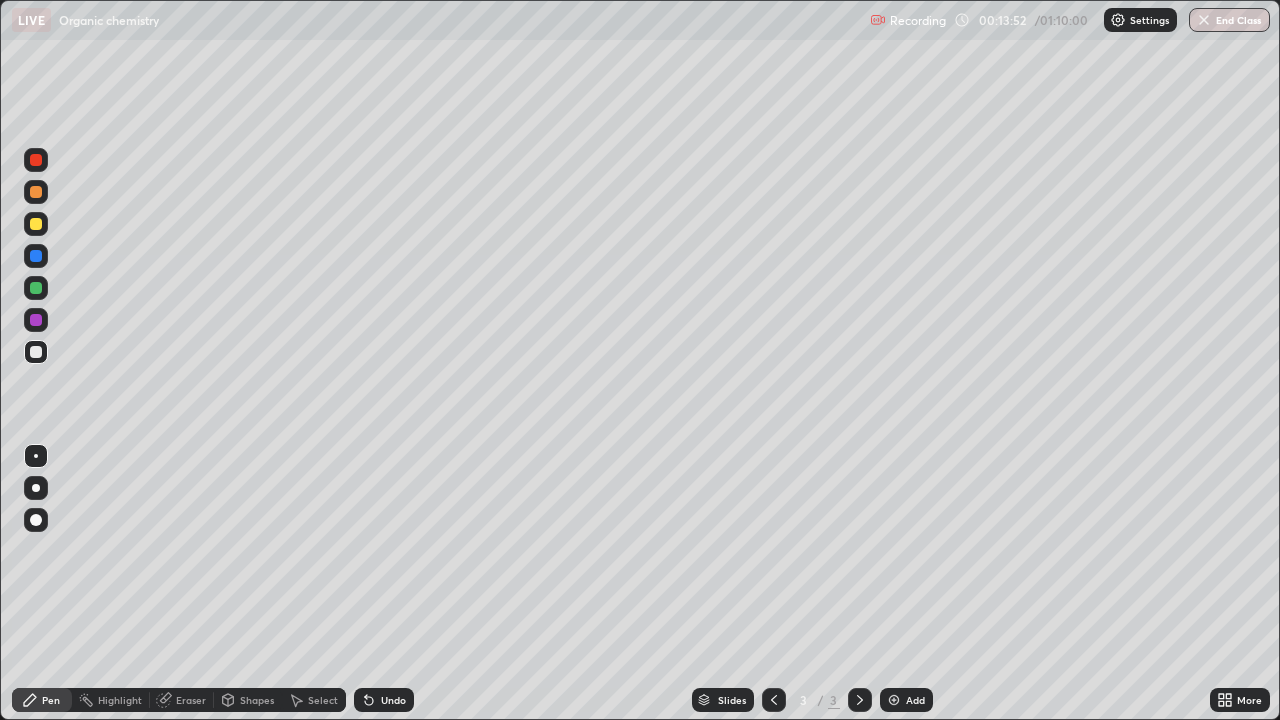 click at bounding box center [36, 352] 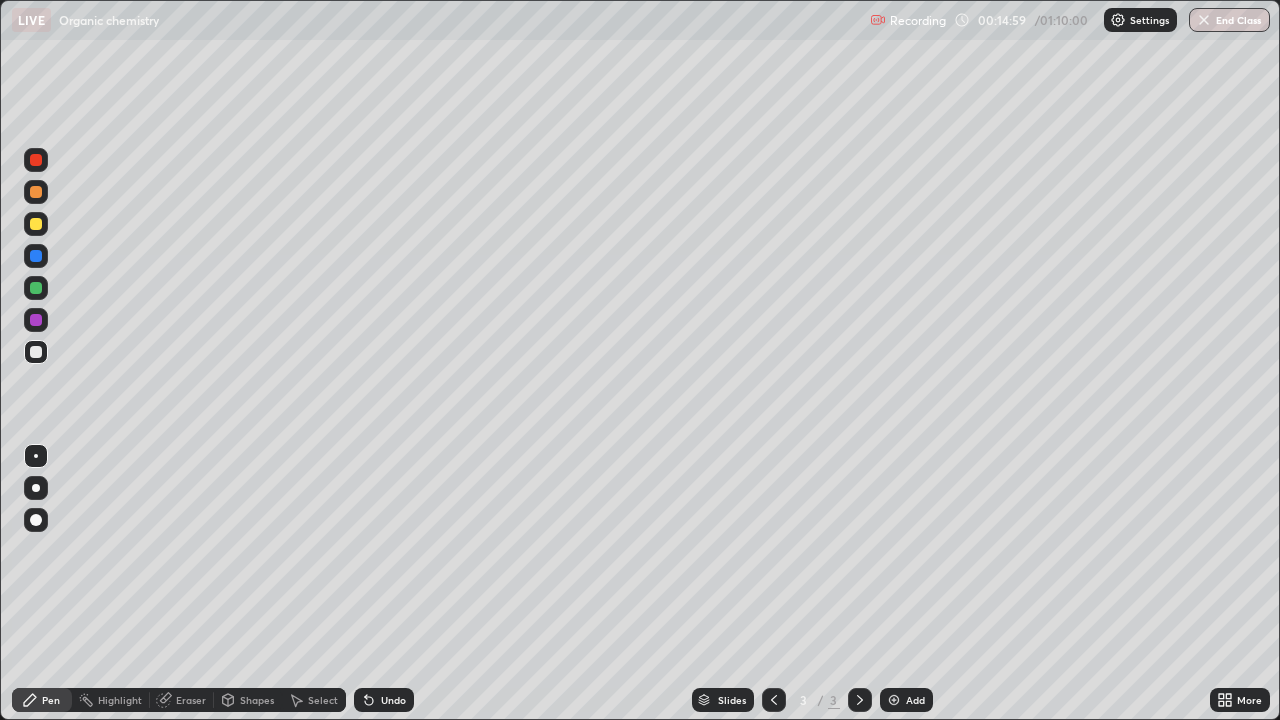 click at bounding box center (36, 288) 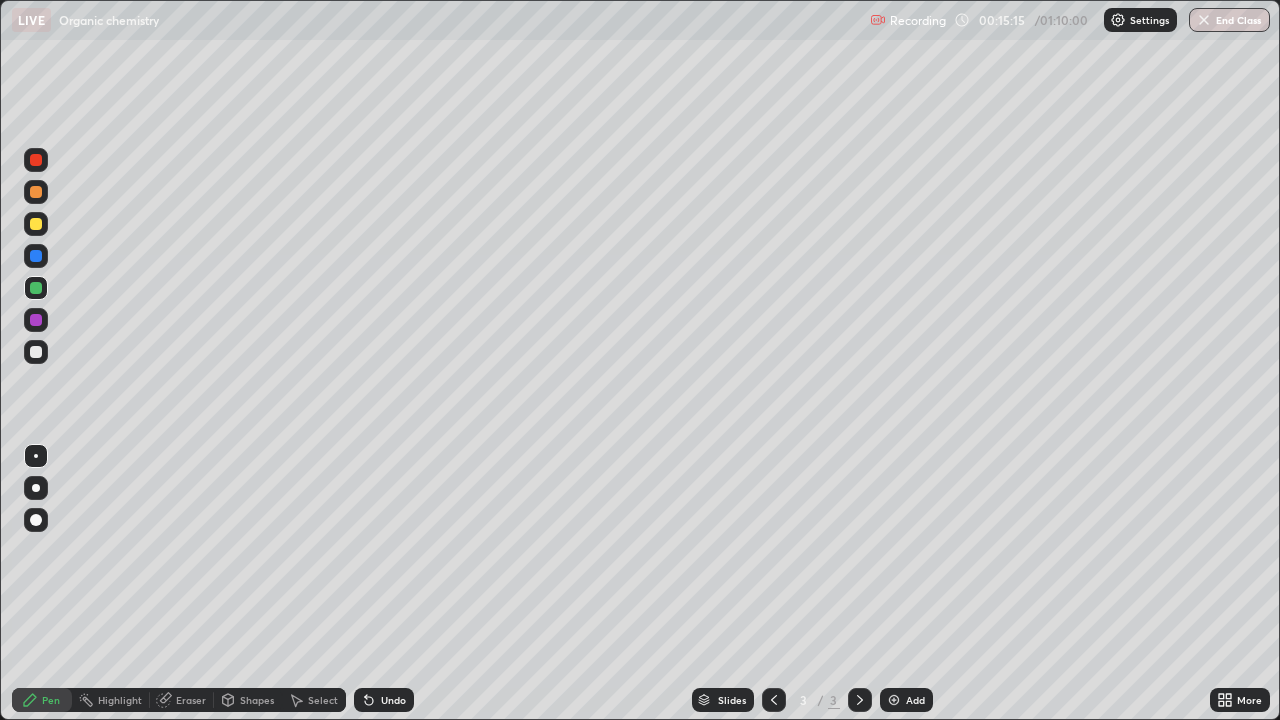 click at bounding box center [36, 352] 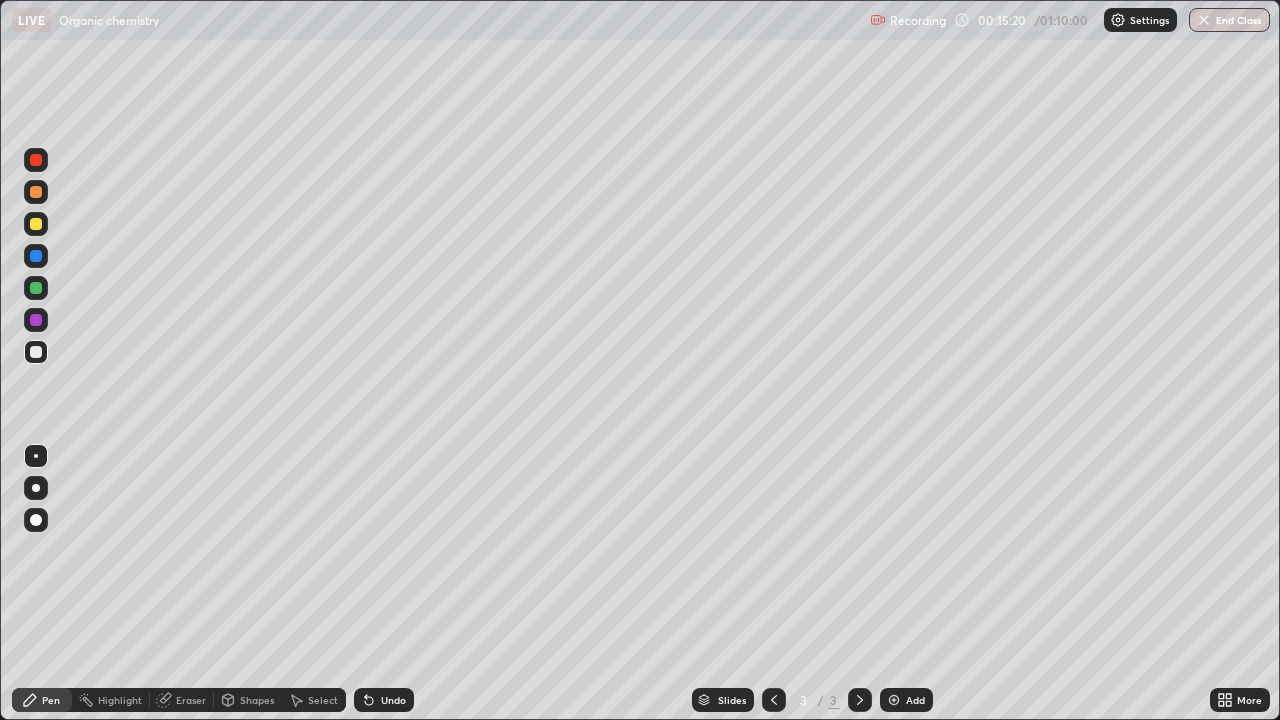 click at bounding box center [36, 224] 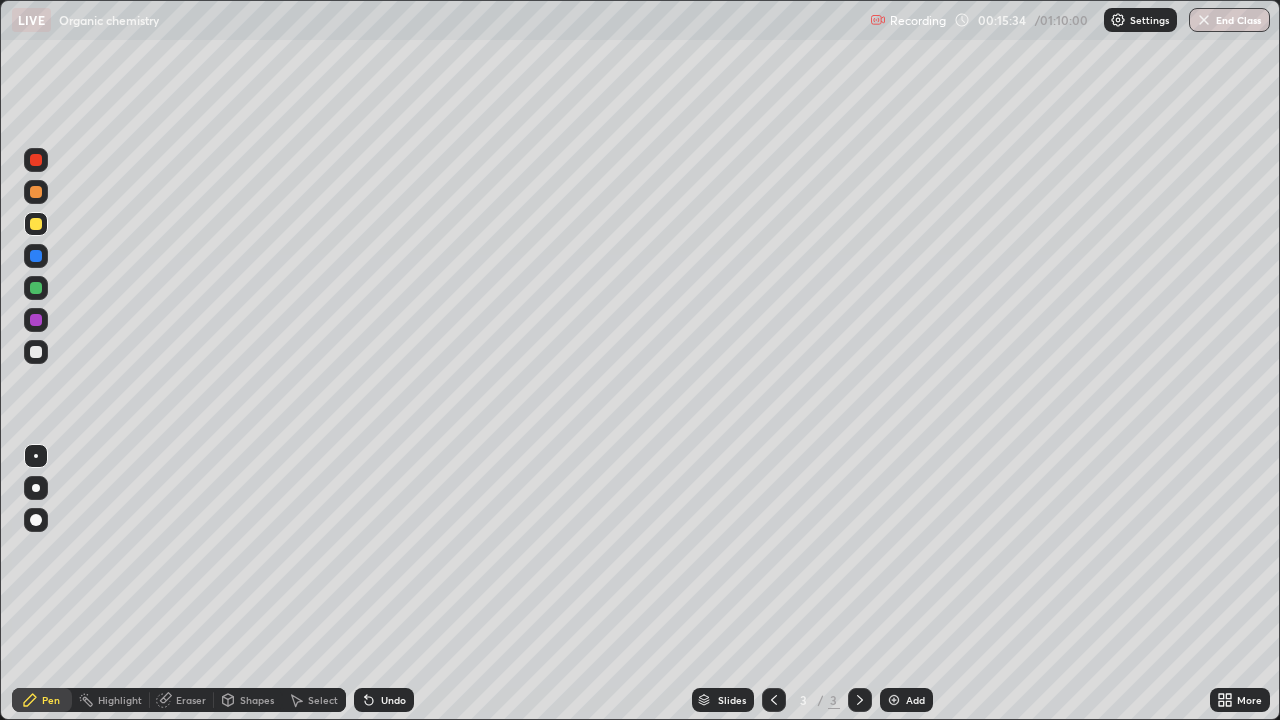 click at bounding box center (36, 320) 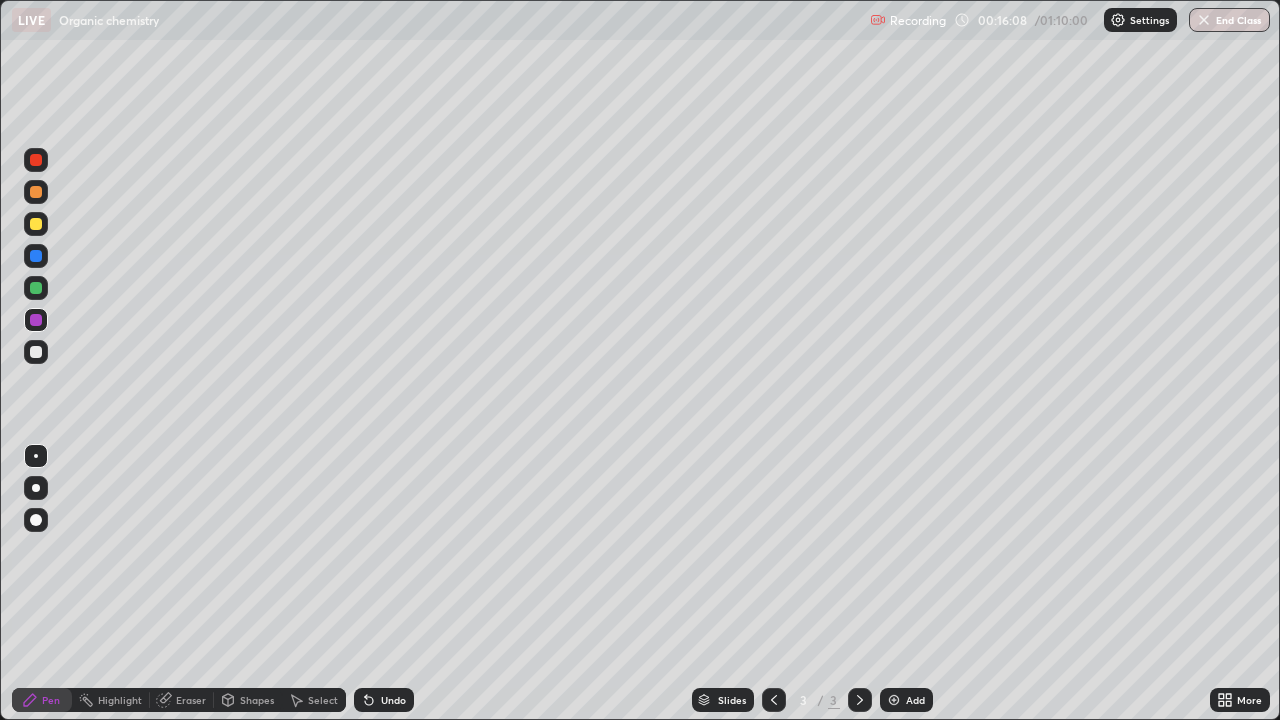 click at bounding box center [36, 192] 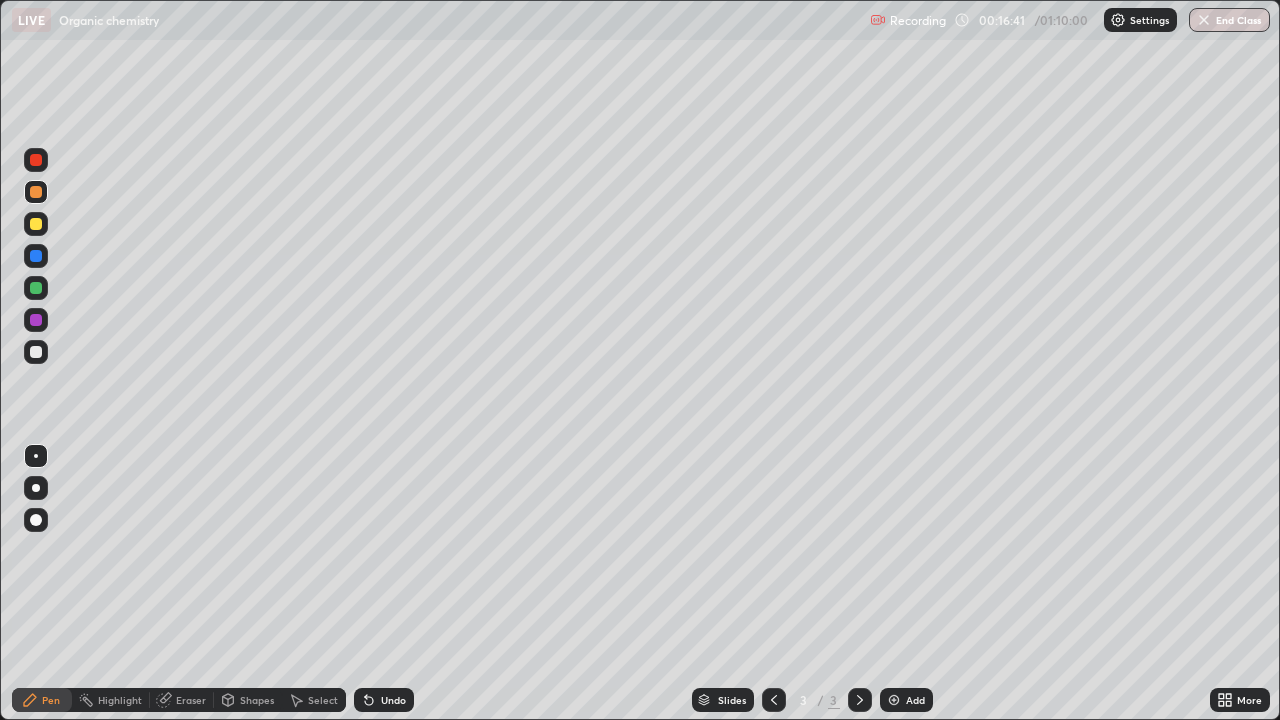 click 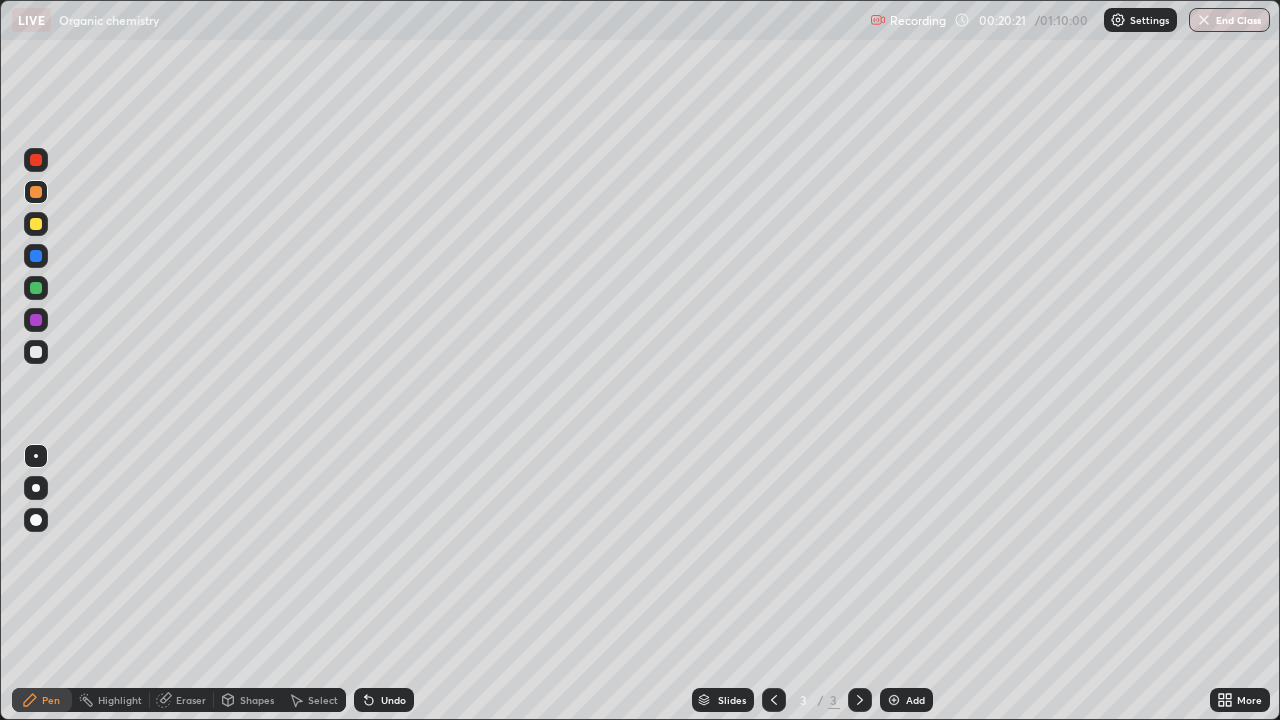 click at bounding box center (894, 700) 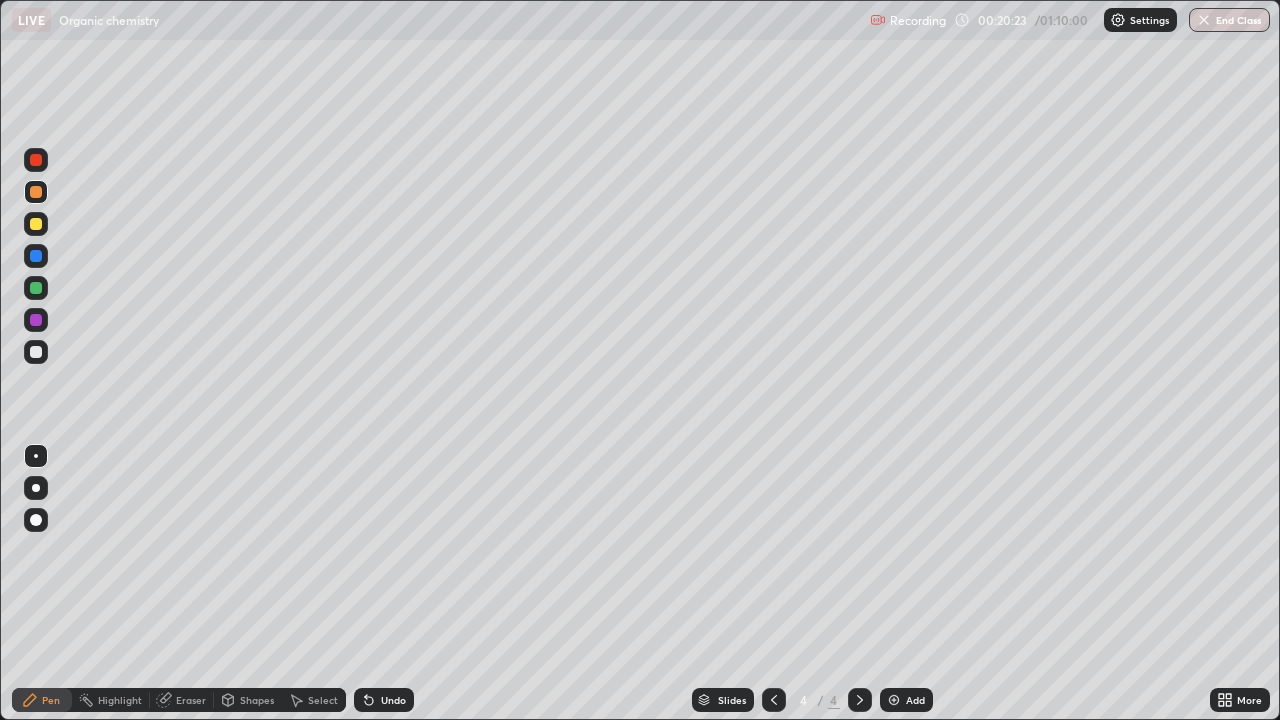 click at bounding box center (36, 288) 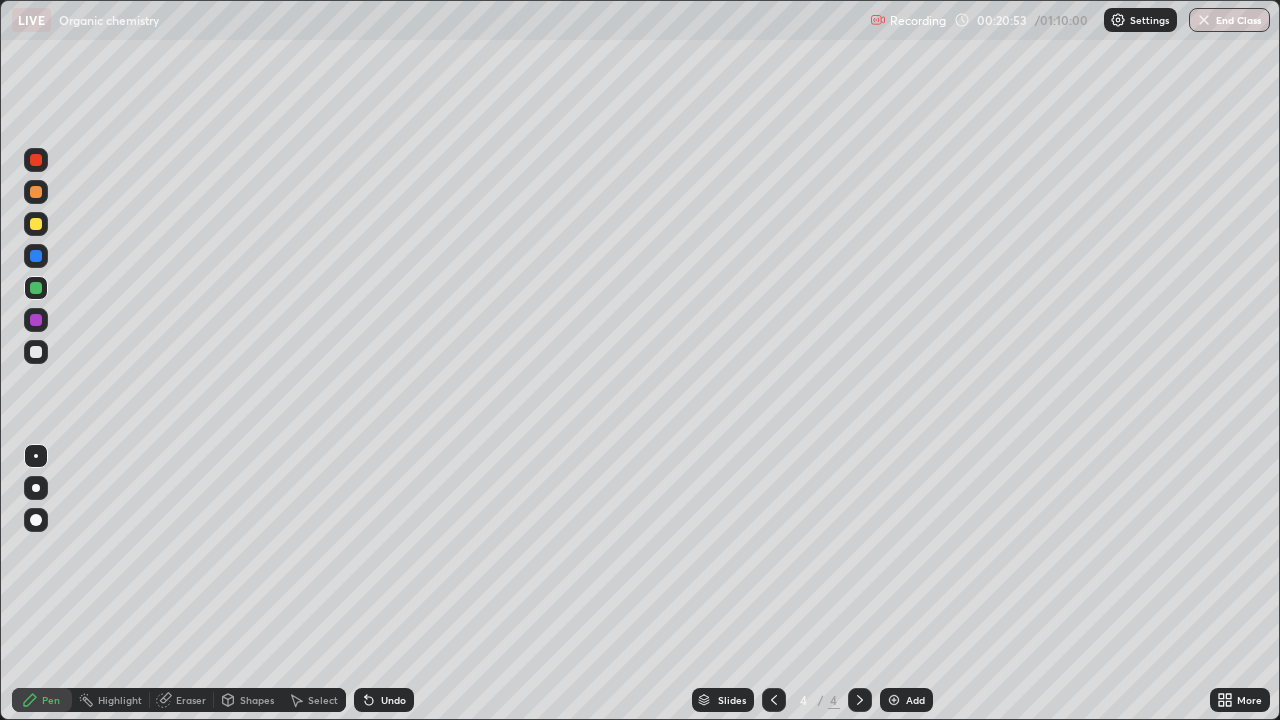 click at bounding box center (36, 352) 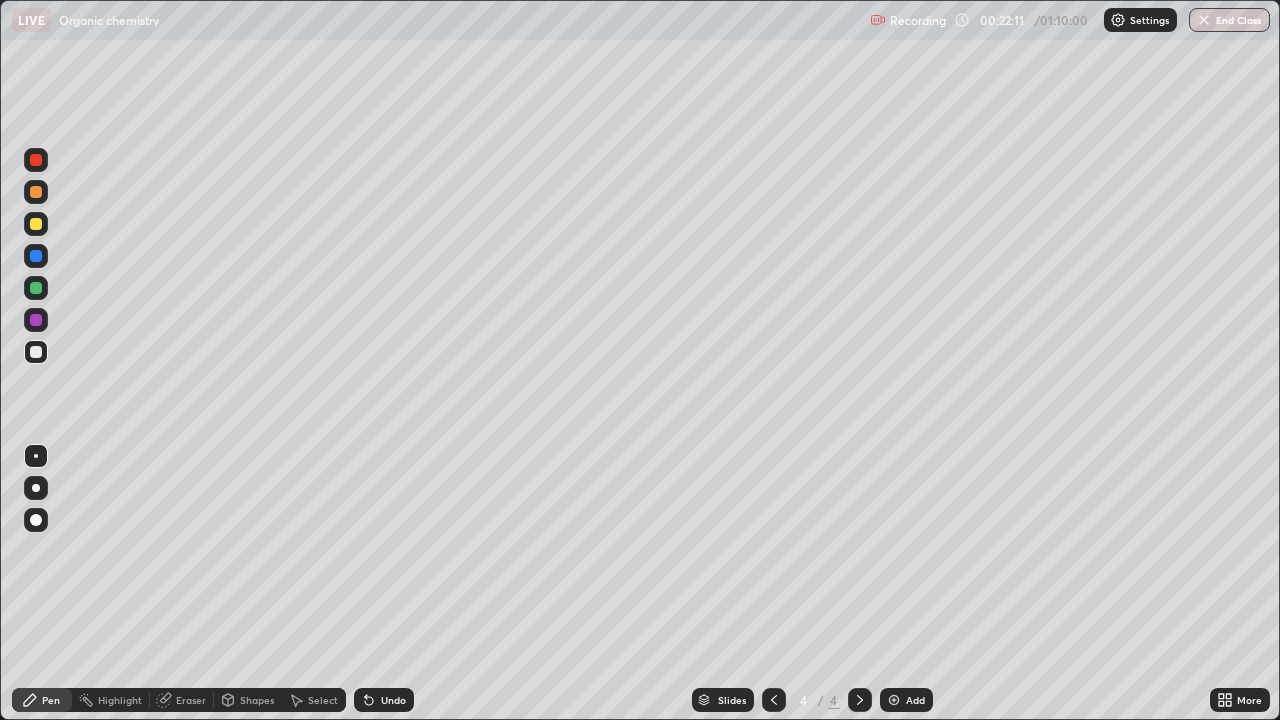 click at bounding box center [36, 224] 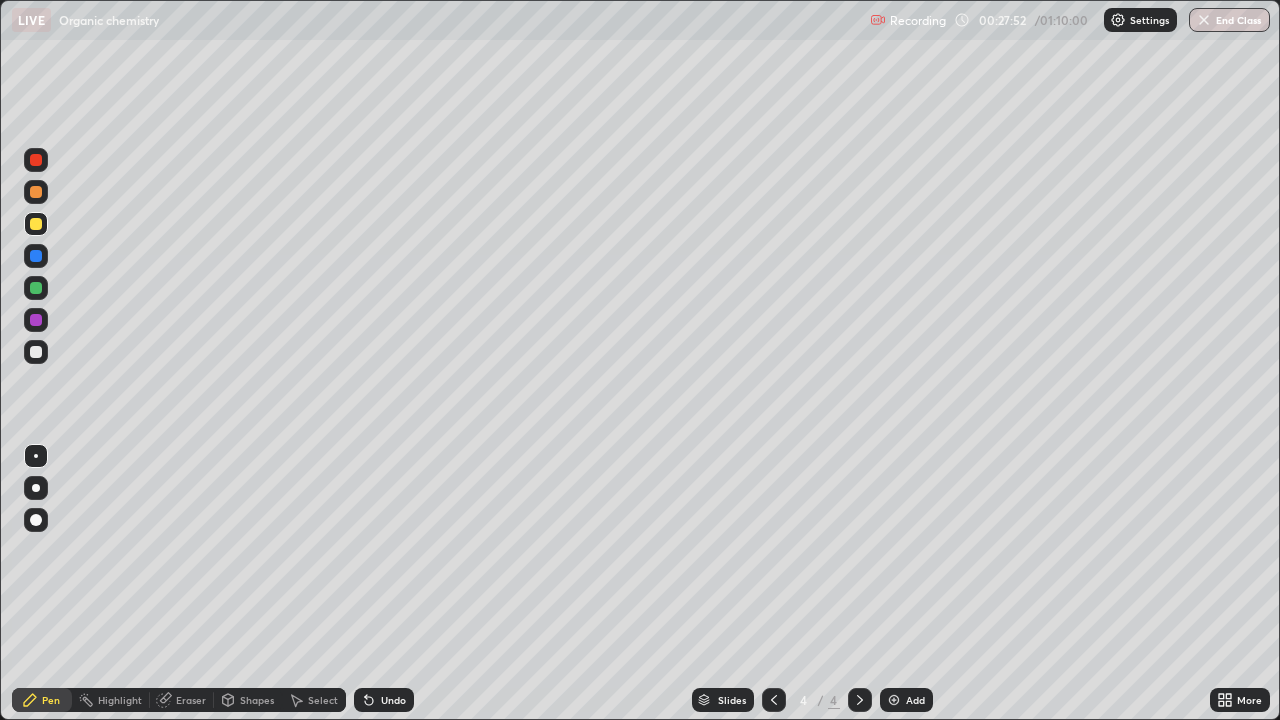 click at bounding box center [894, 700] 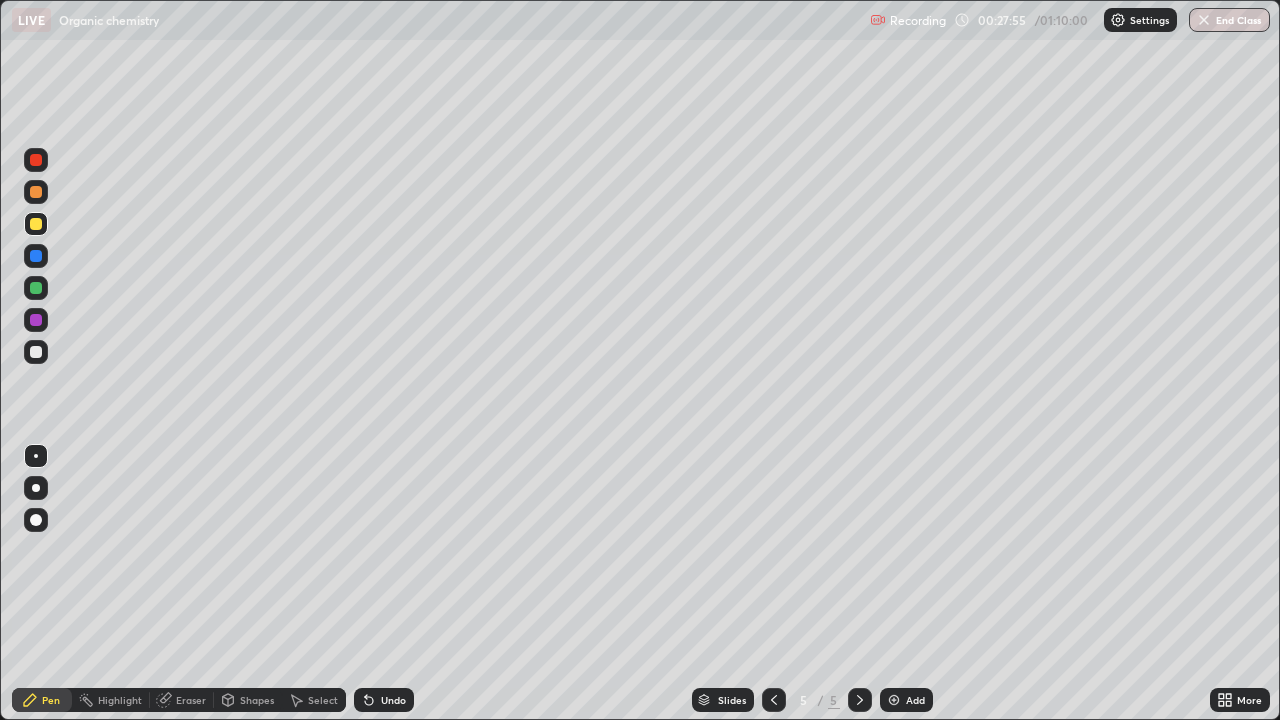 click at bounding box center [36, 352] 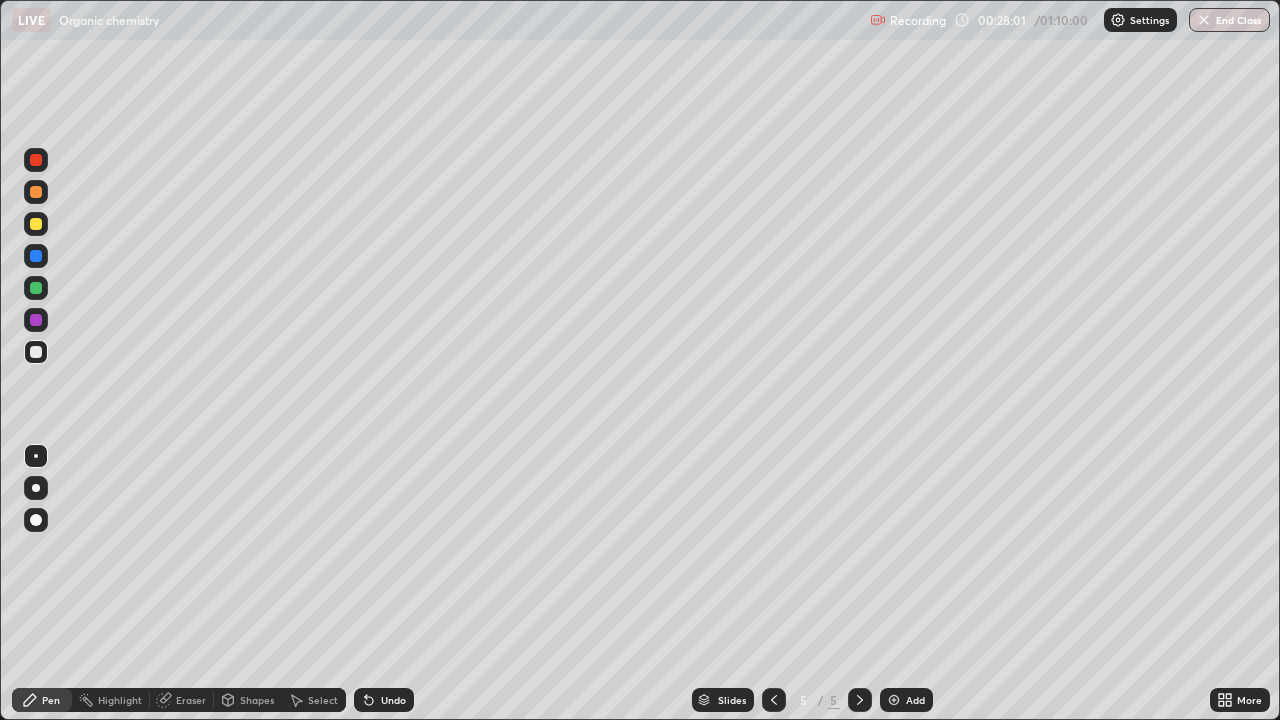 click at bounding box center (36, 224) 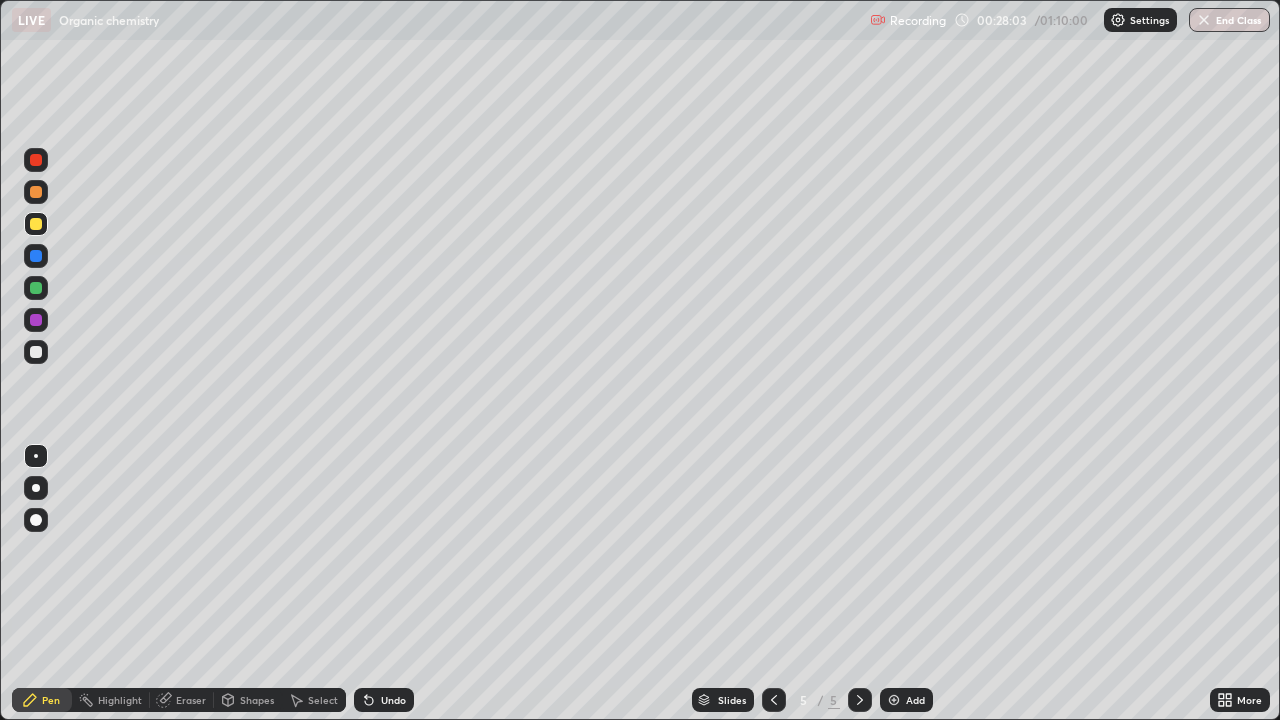 click at bounding box center (36, 160) 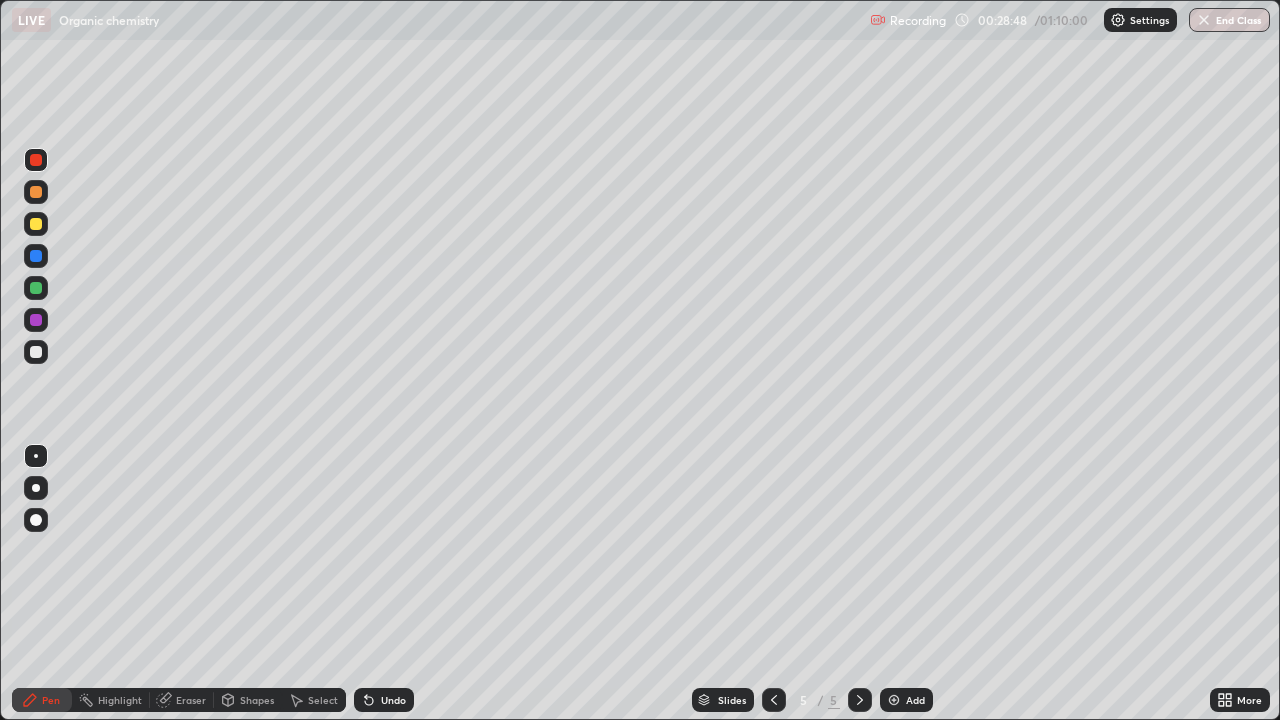 click at bounding box center (36, 224) 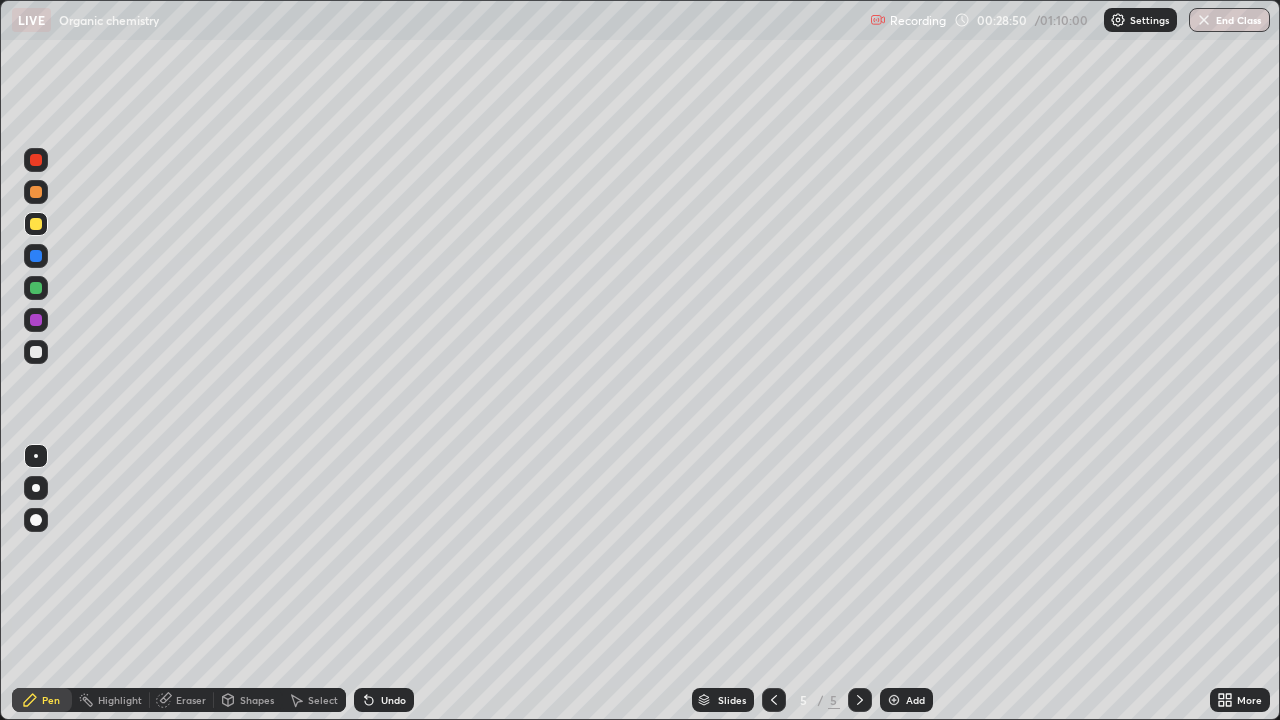 click at bounding box center [36, 160] 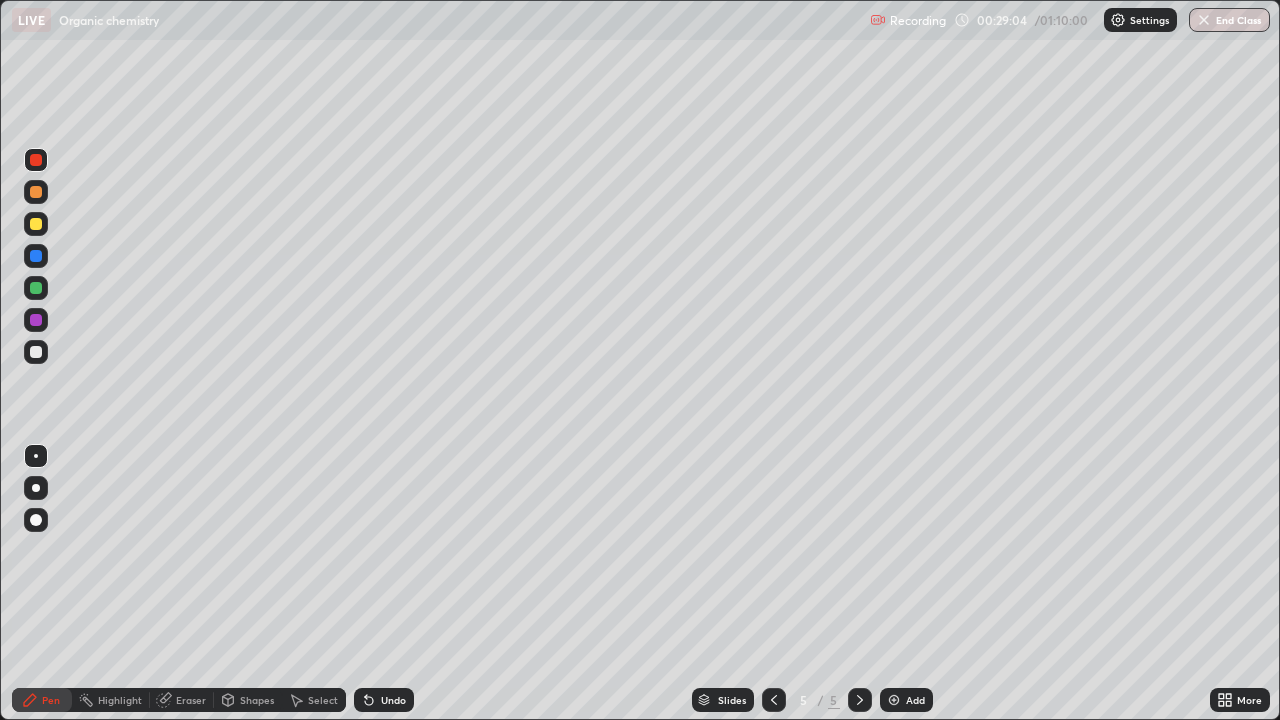click at bounding box center [36, 224] 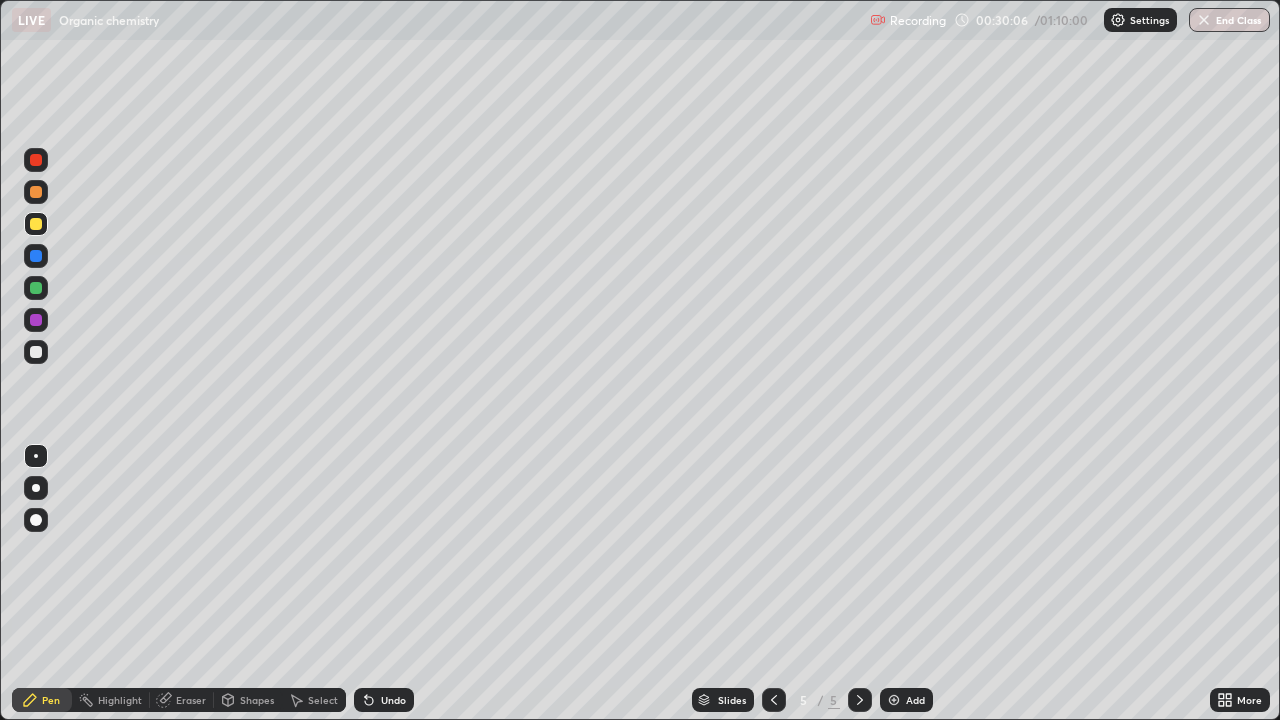 click at bounding box center (36, 288) 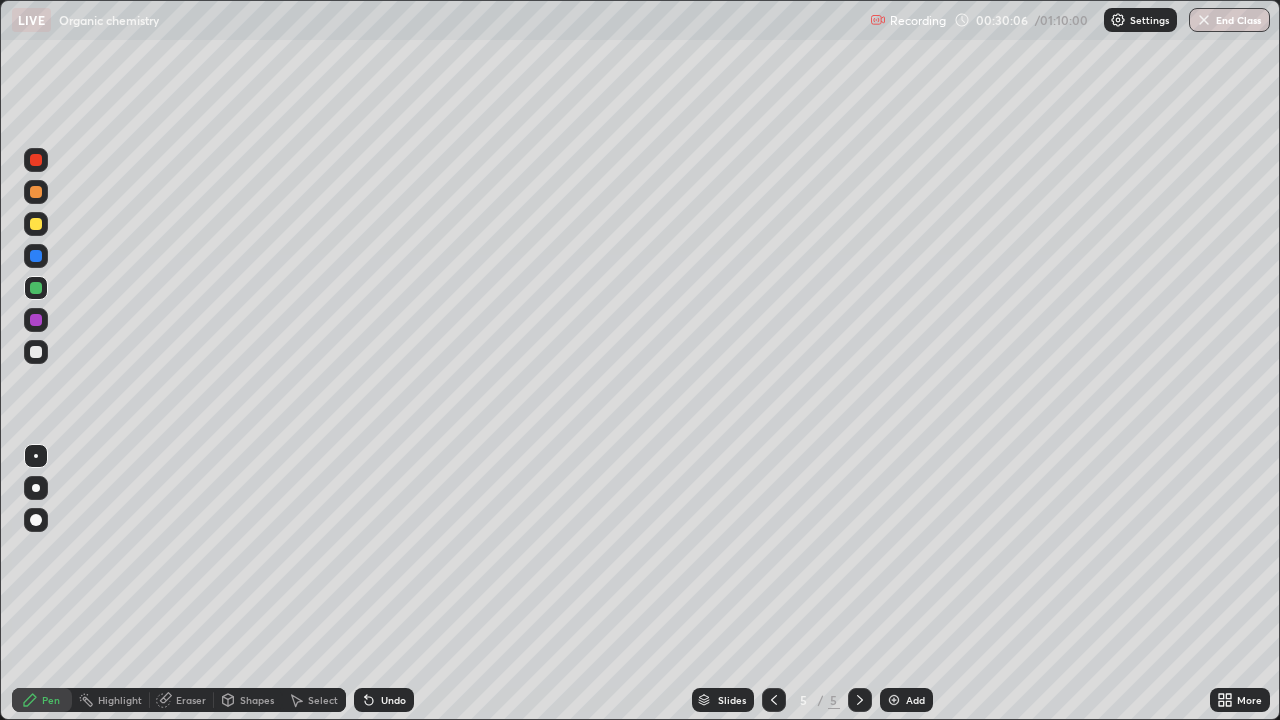 click at bounding box center (36, 288) 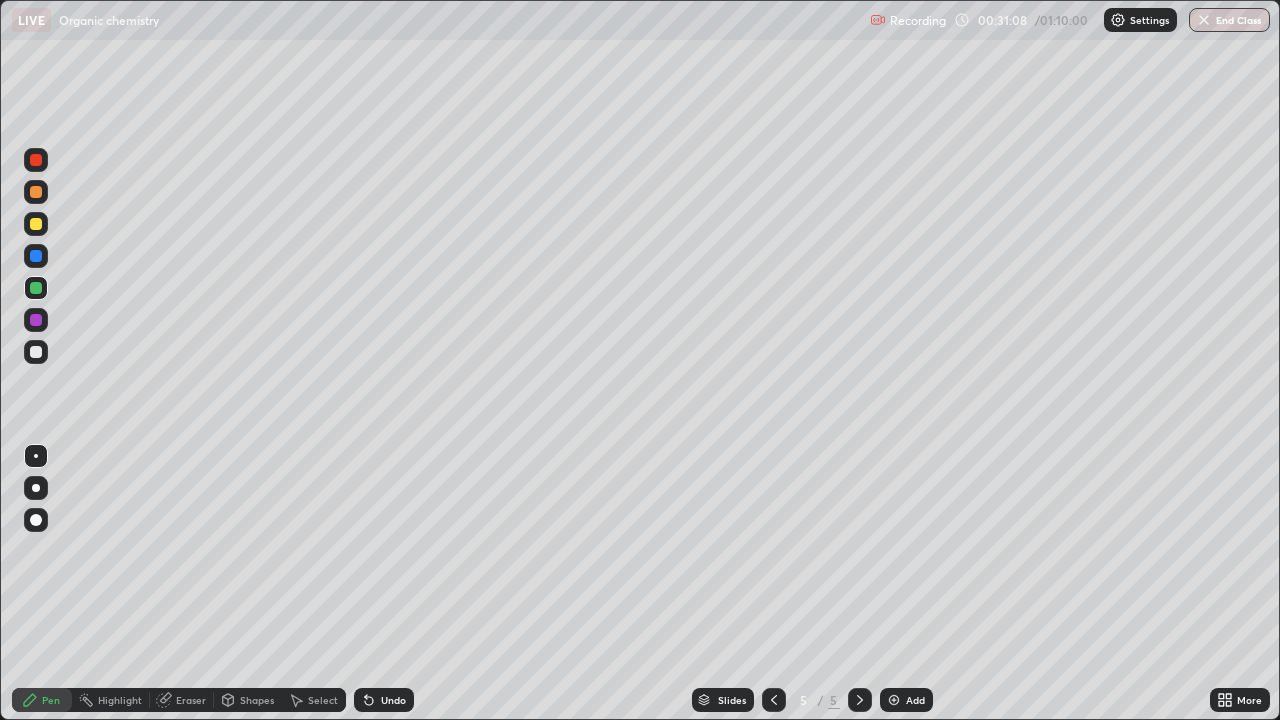 click on "Add" at bounding box center [906, 700] 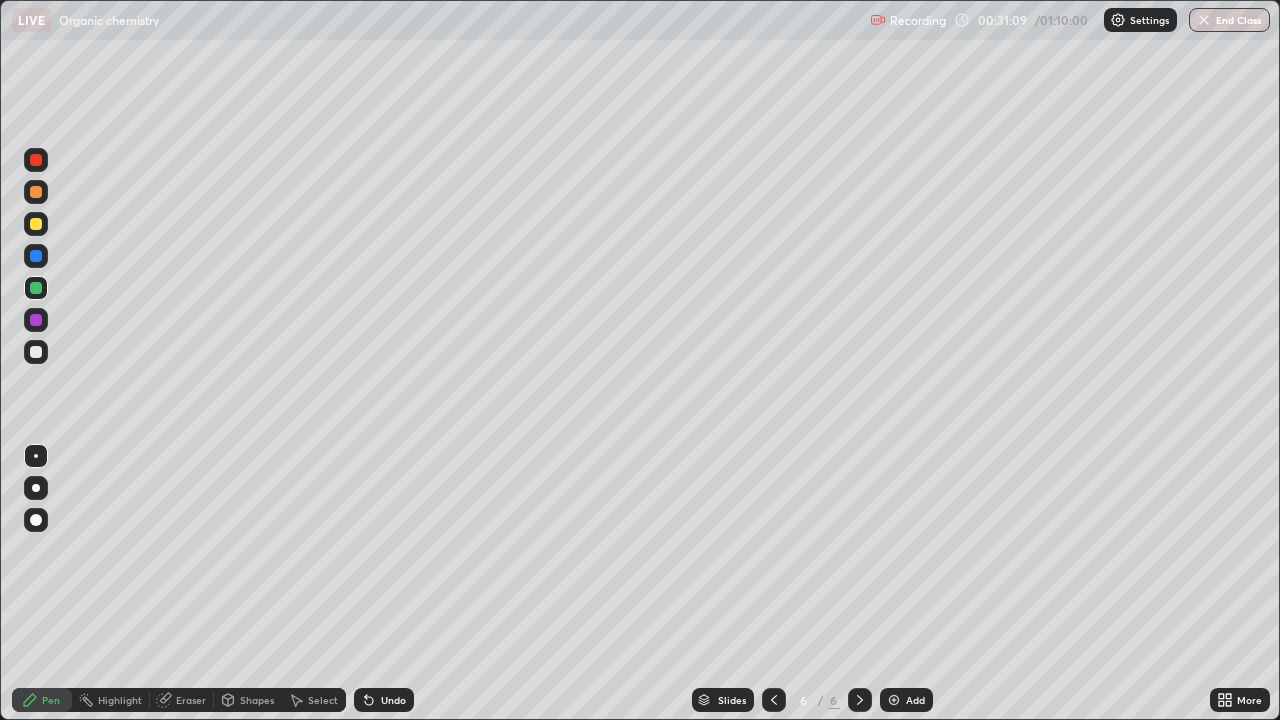 click at bounding box center (36, 224) 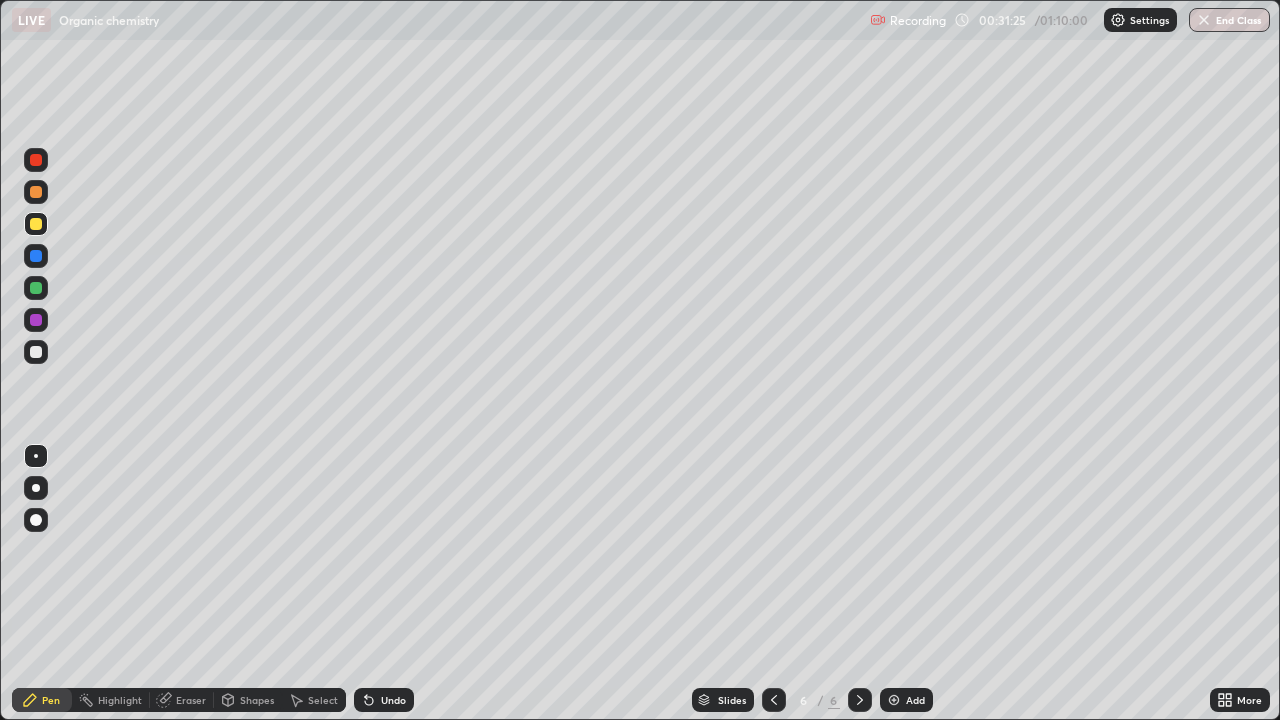 click at bounding box center [36, 352] 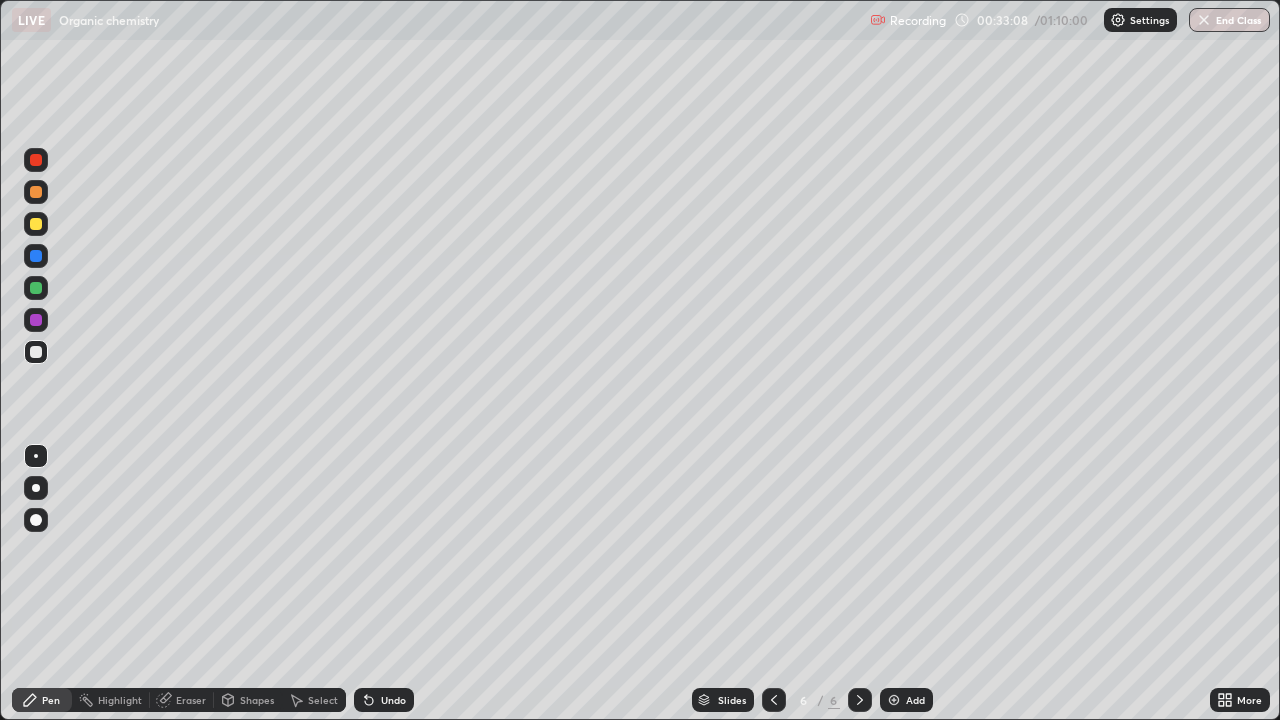 click on "Add" at bounding box center [906, 700] 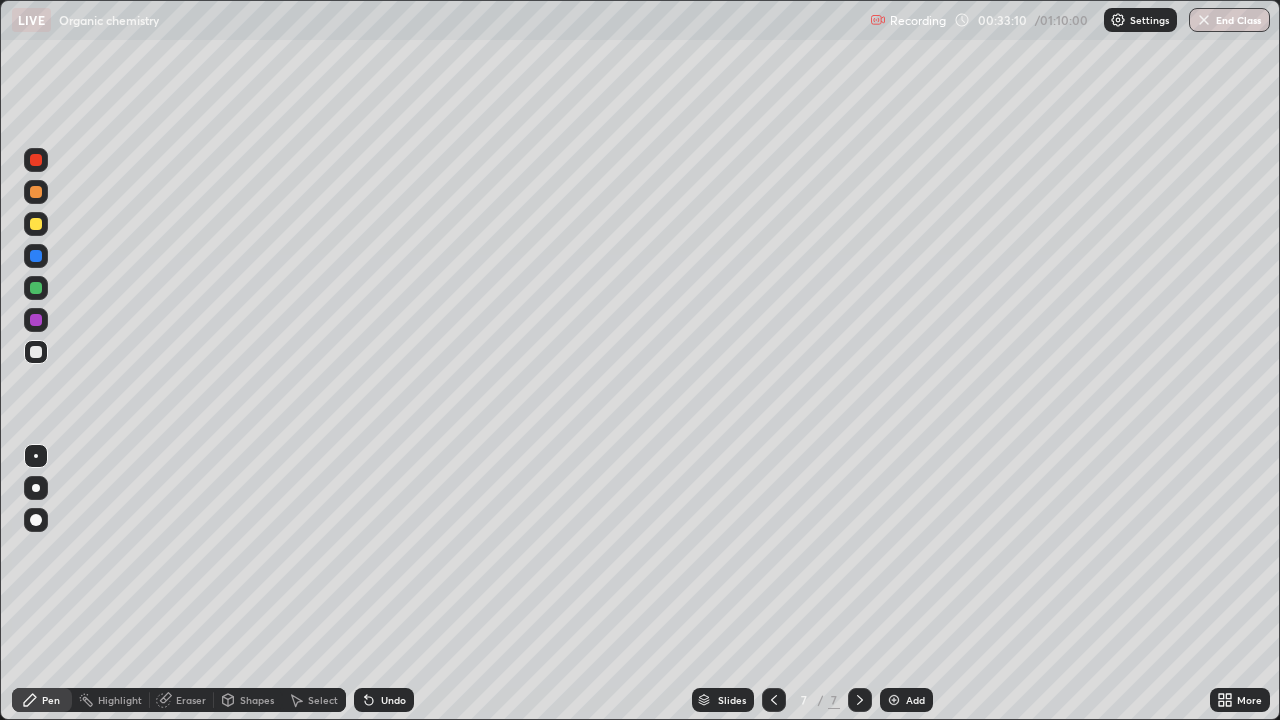click at bounding box center (36, 224) 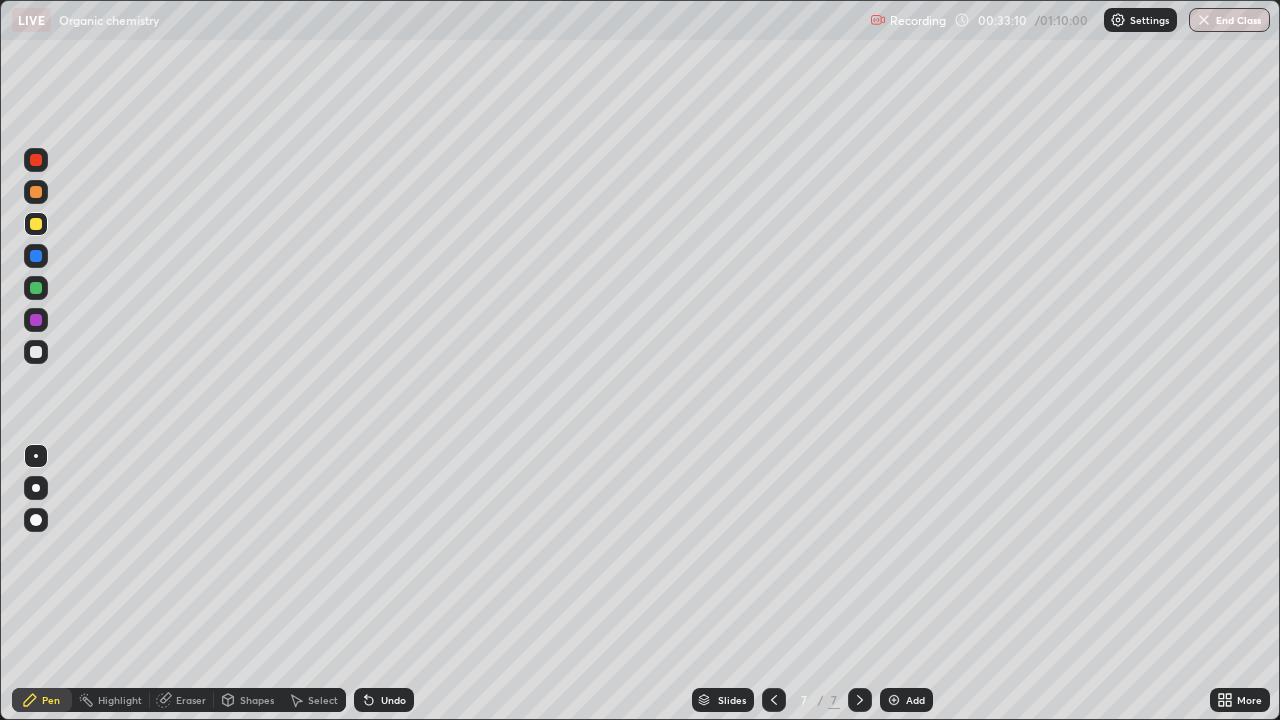 click at bounding box center (36, 224) 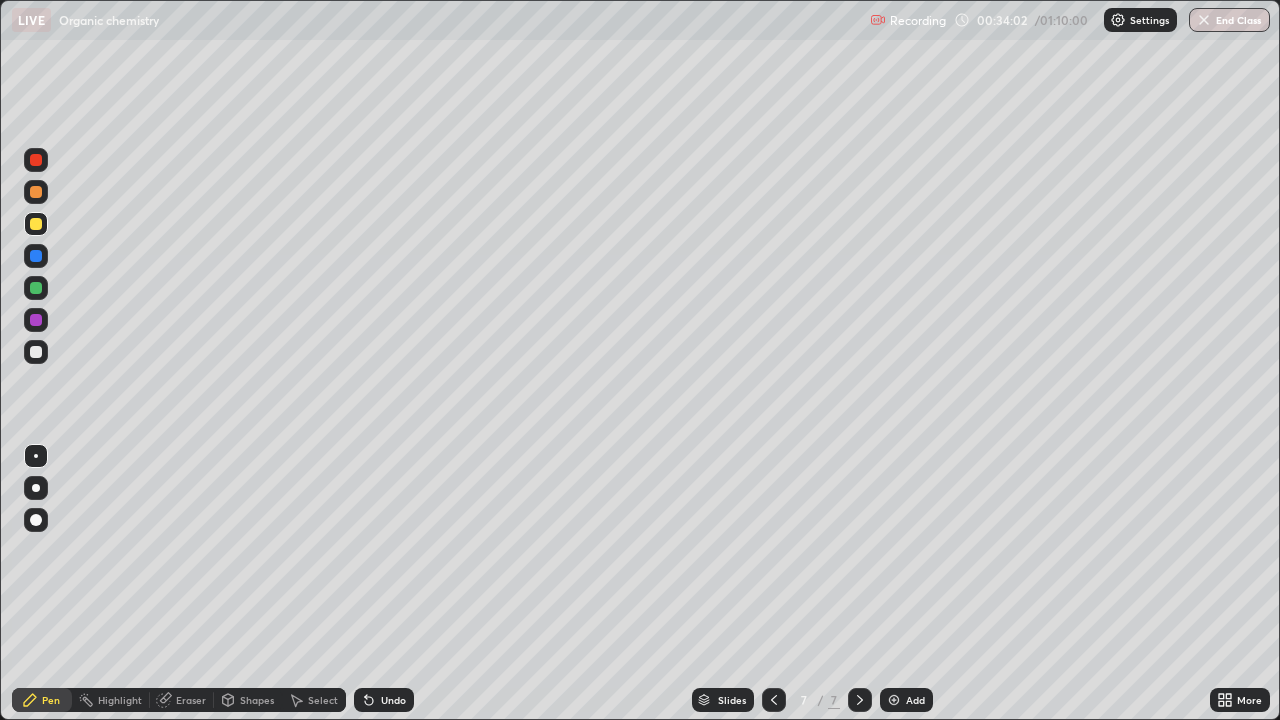 click at bounding box center [36, 352] 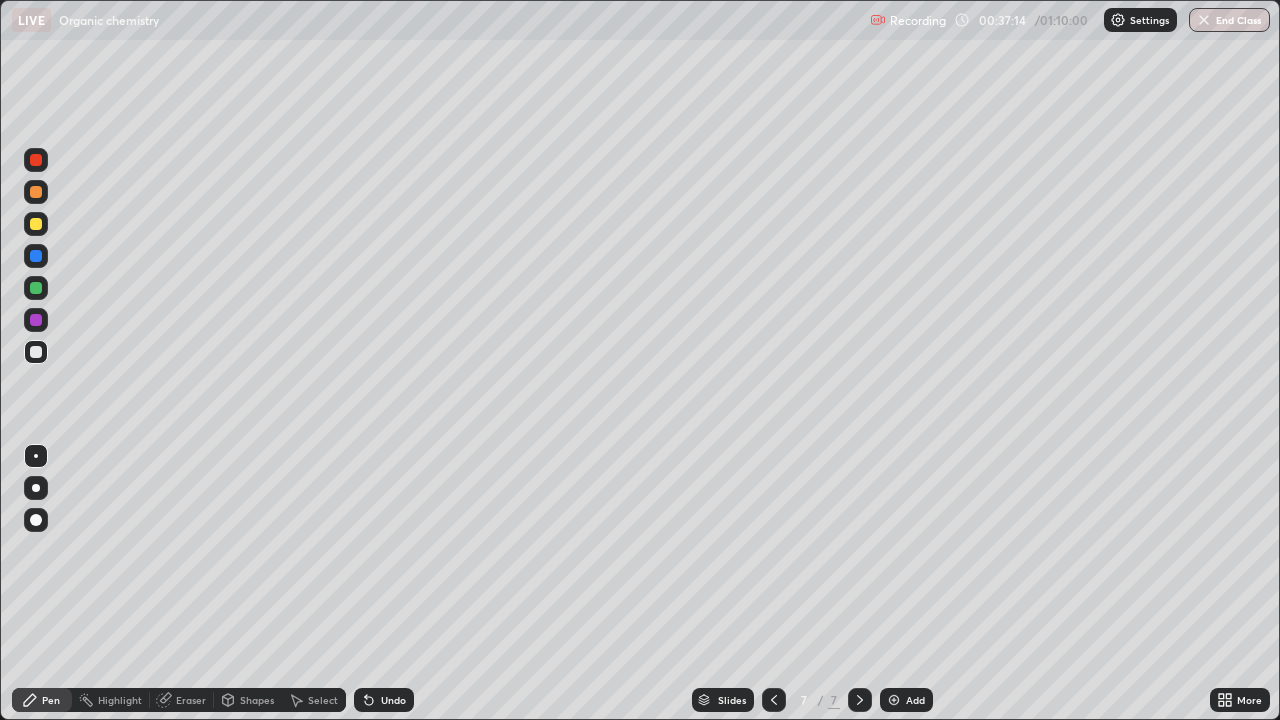 click on "Add" at bounding box center [915, 700] 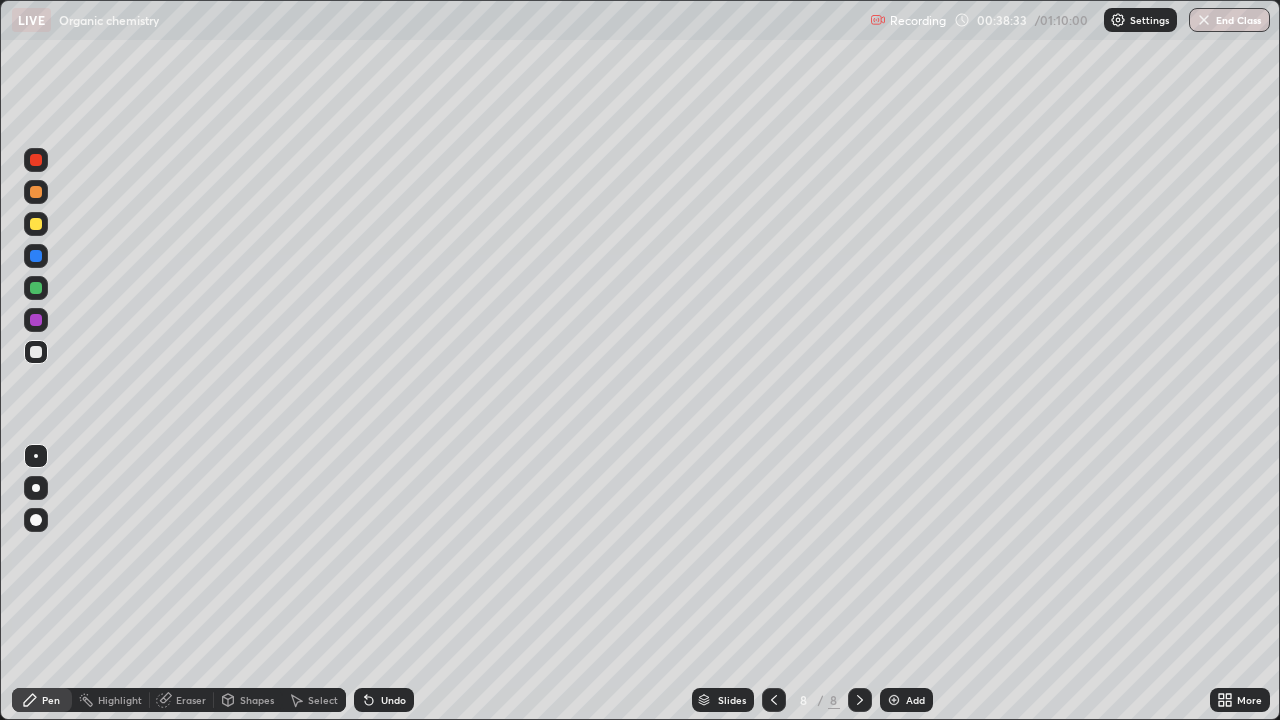 click on "Undo" at bounding box center [393, 700] 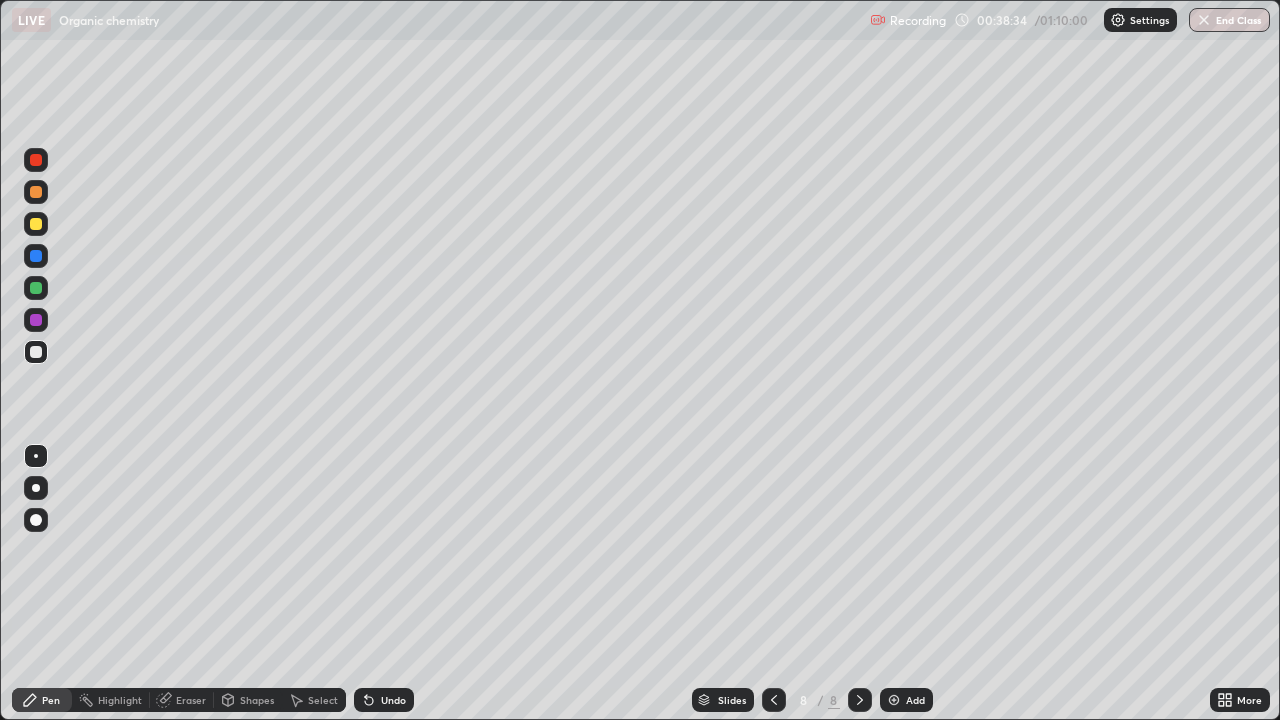 click on "Undo" at bounding box center (384, 700) 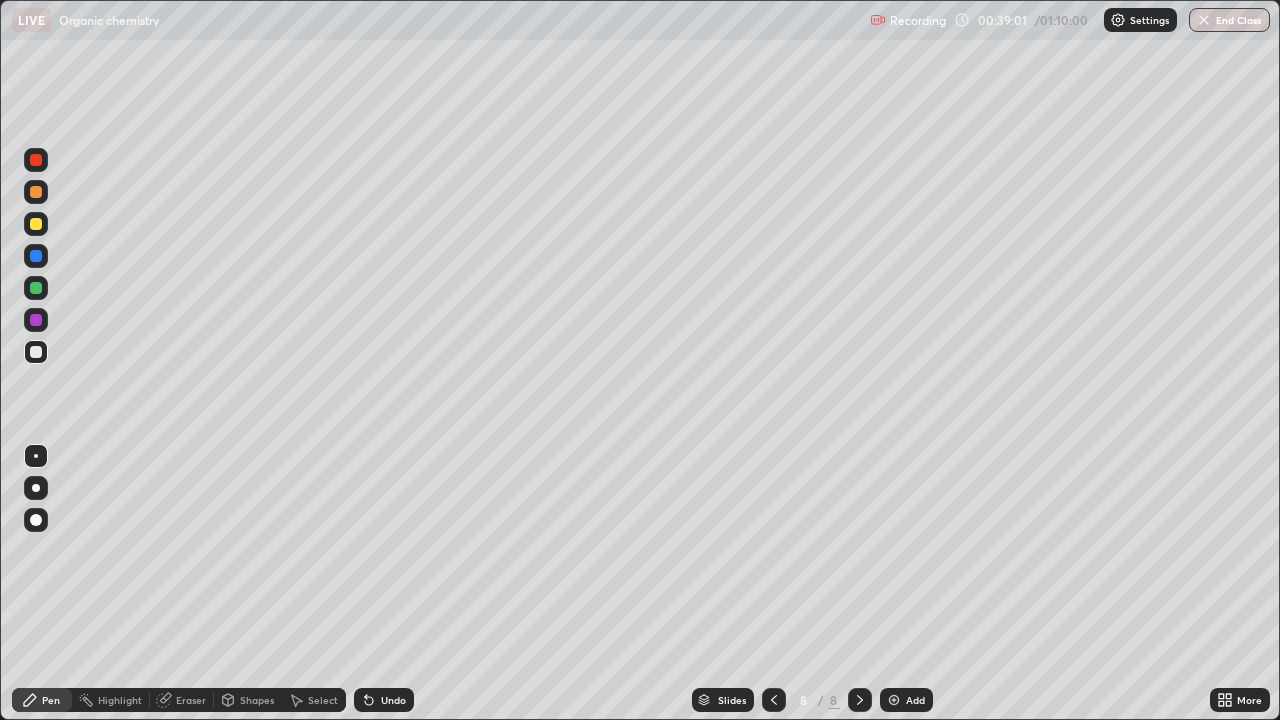 click at bounding box center [36, 320] 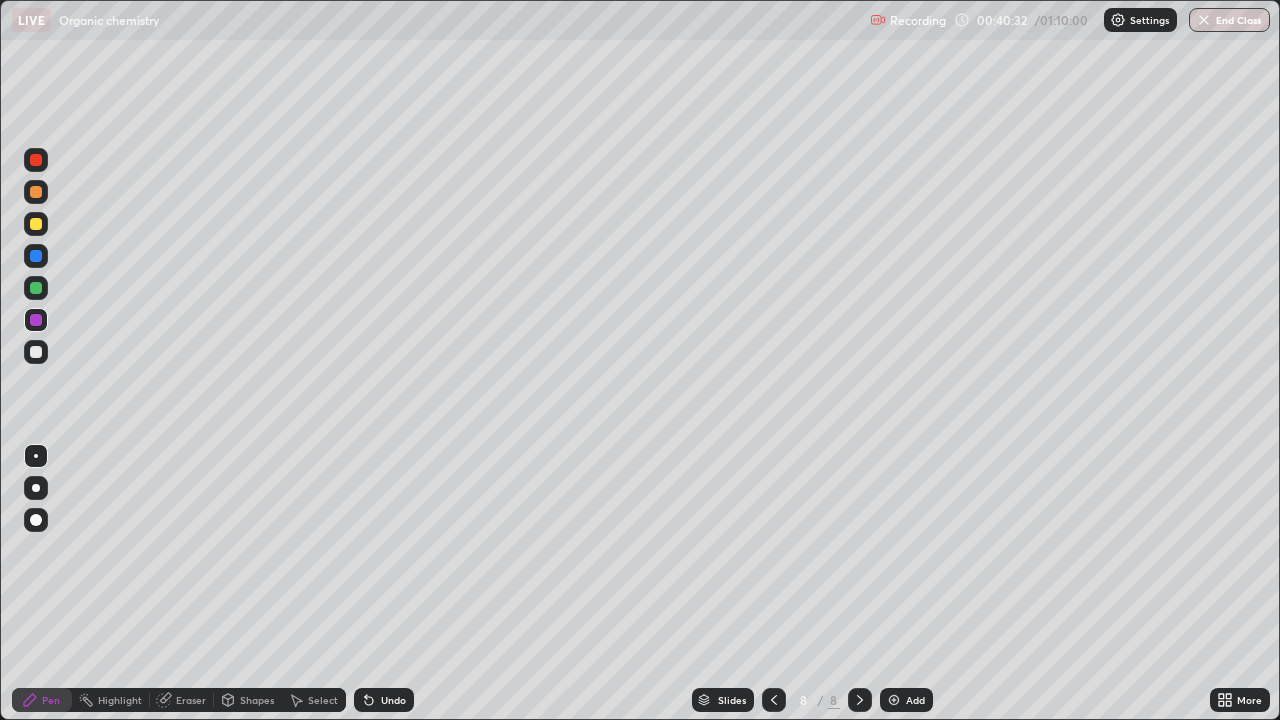 click on "Add" at bounding box center [906, 700] 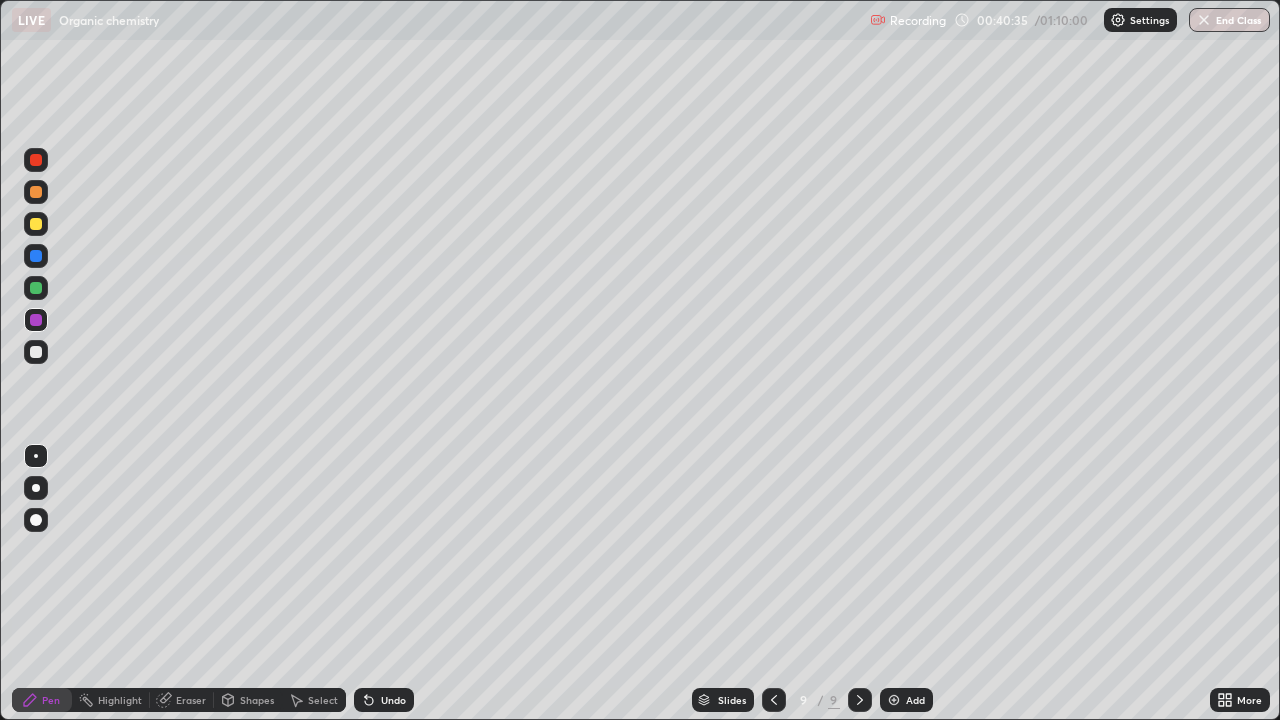 click at bounding box center (36, 224) 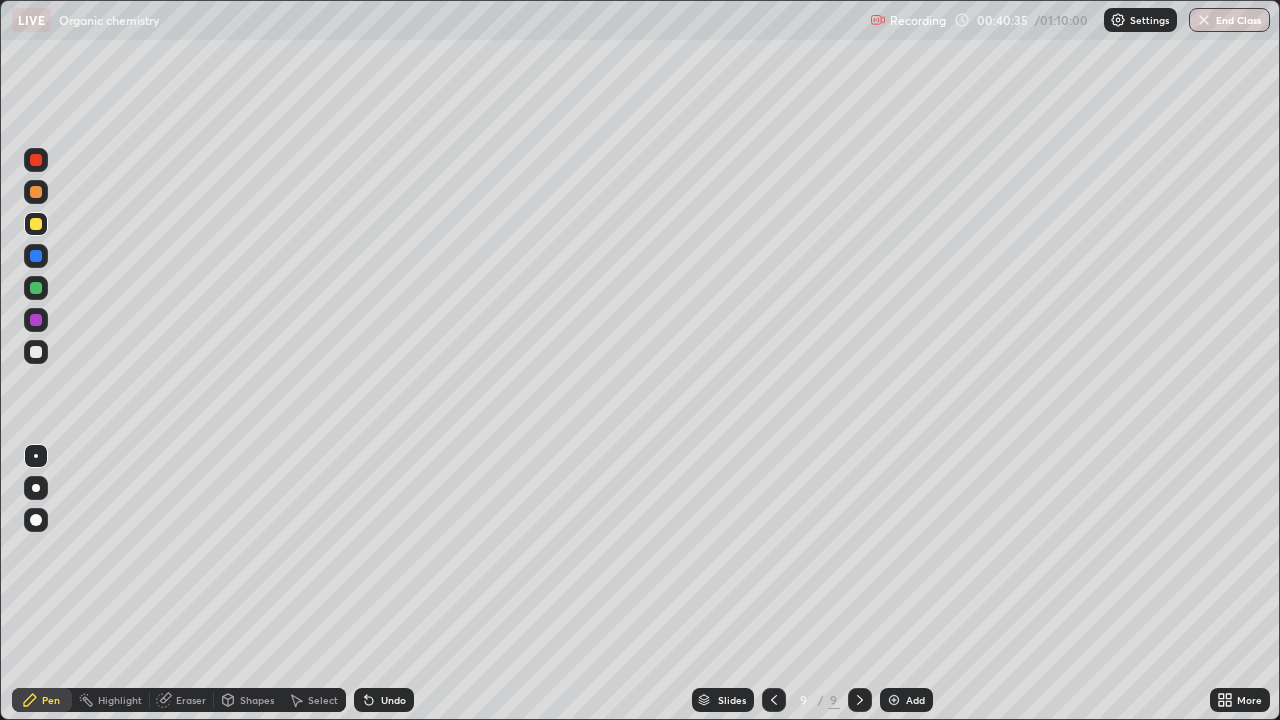 click at bounding box center (36, 224) 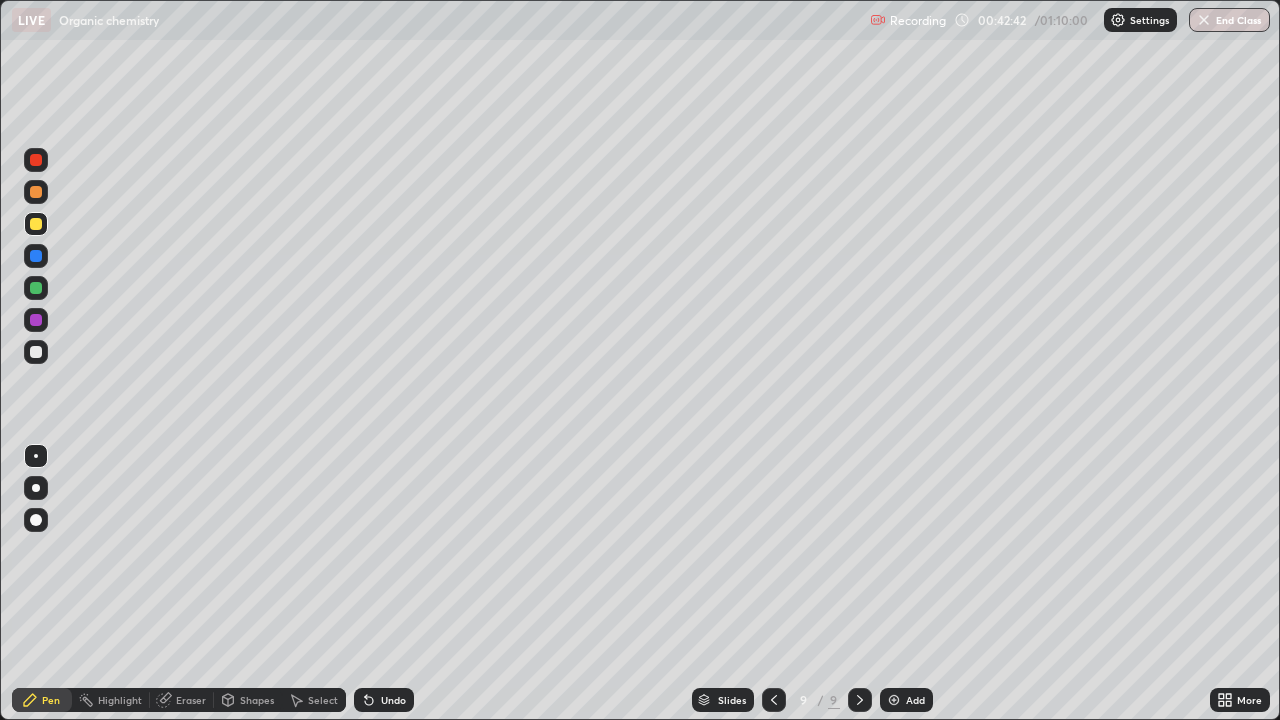 click at bounding box center [894, 700] 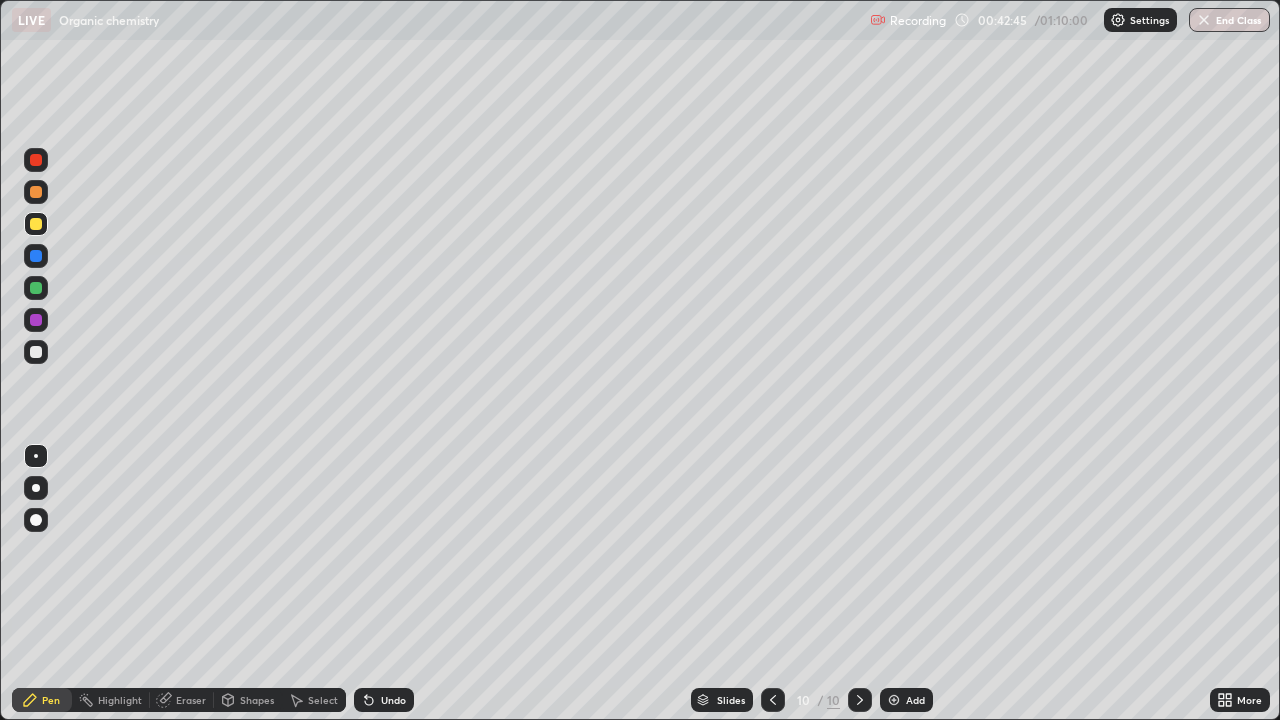 click at bounding box center [36, 192] 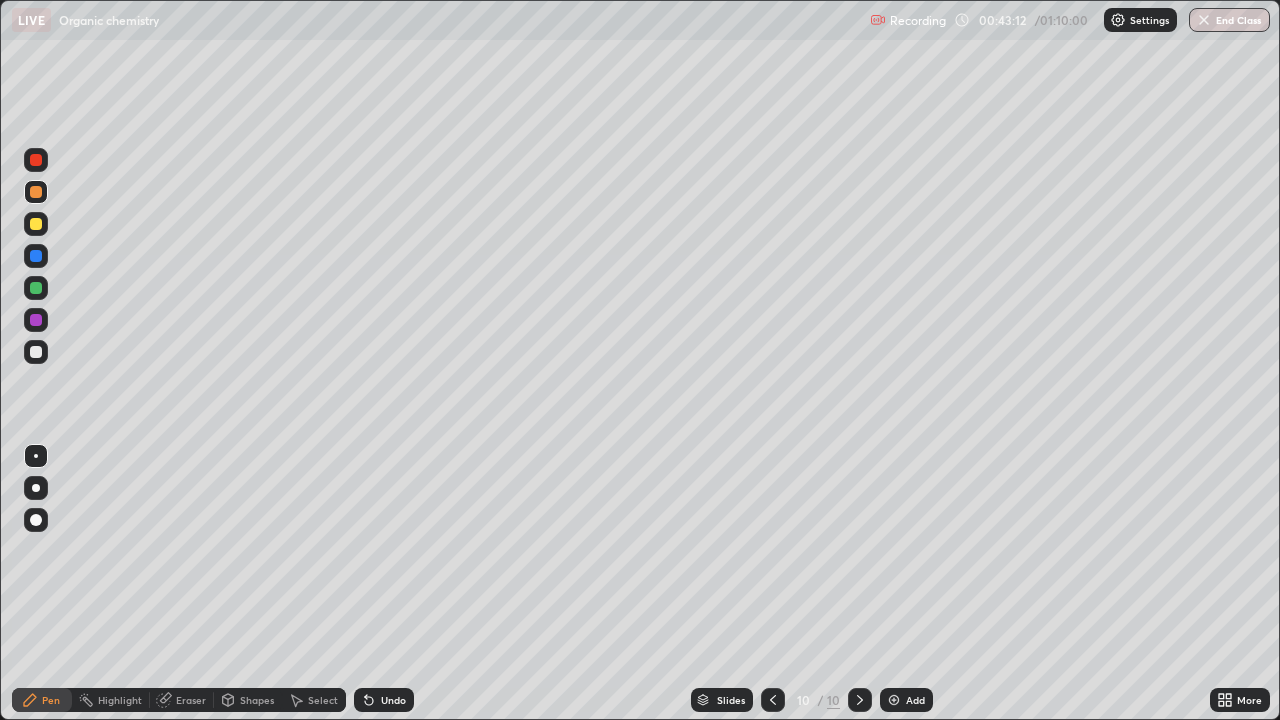 click at bounding box center (36, 224) 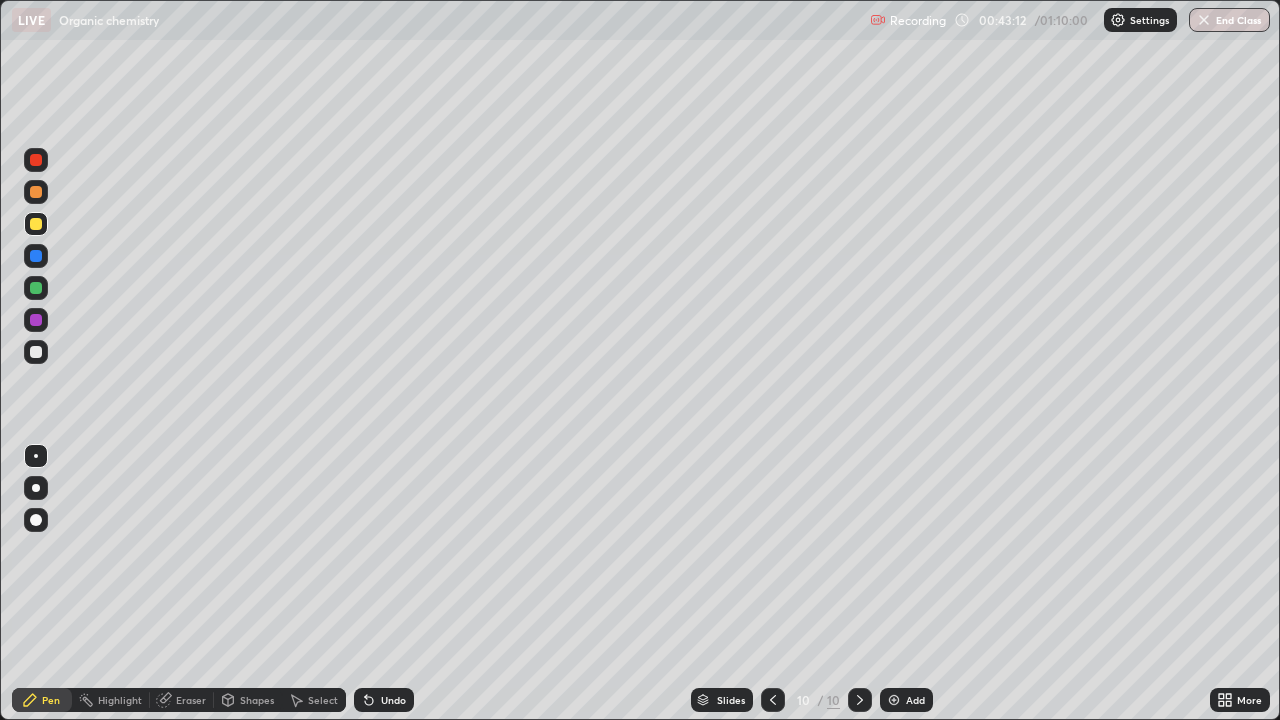 click at bounding box center [36, 224] 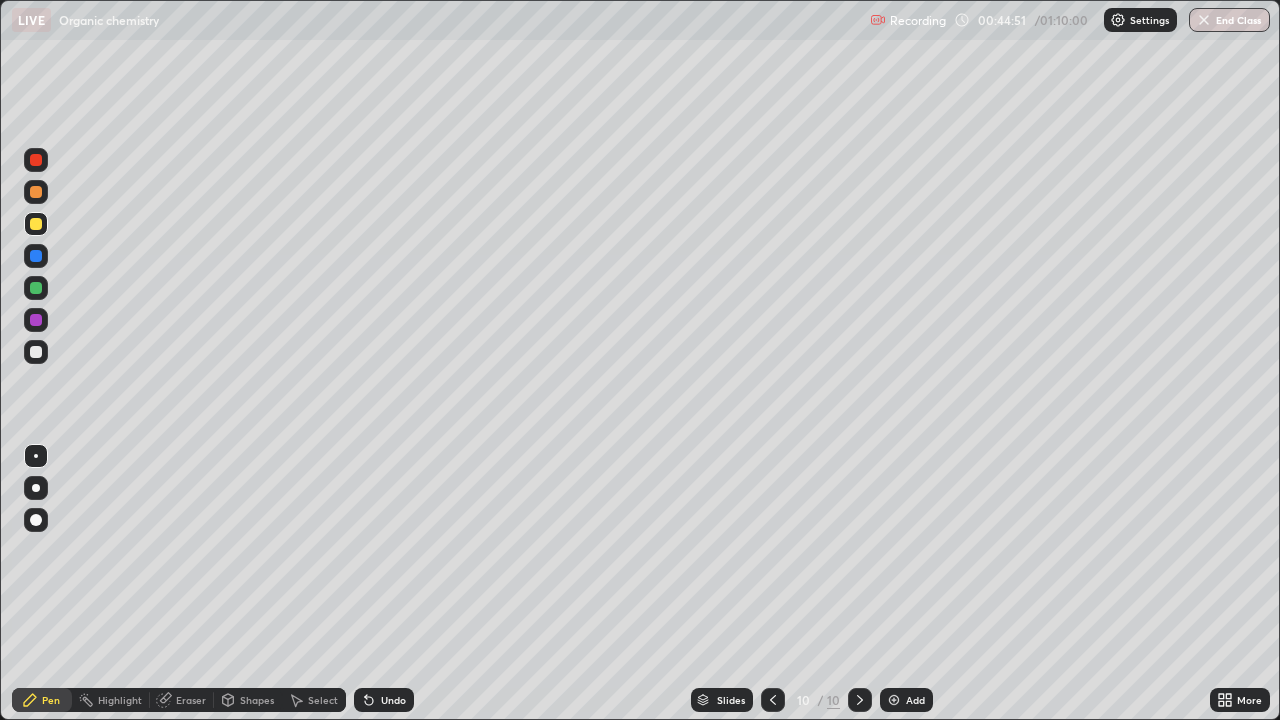 click at bounding box center [36, 288] 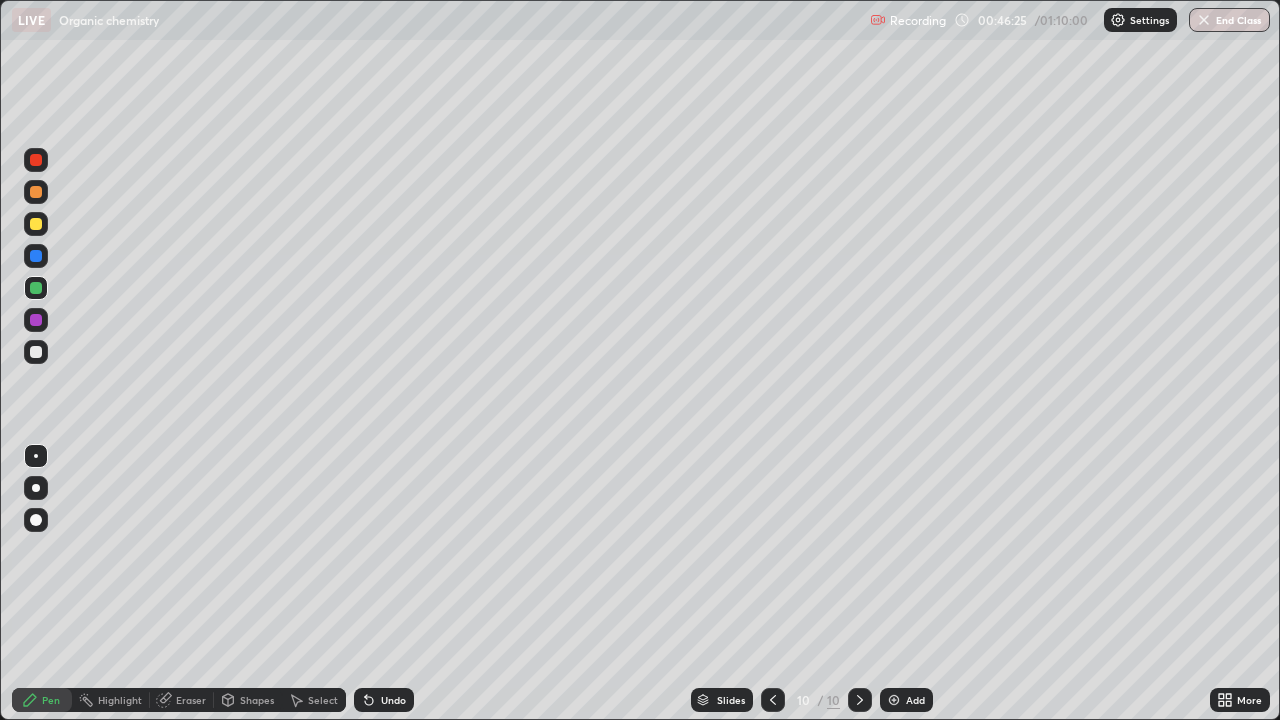 click on "Add" at bounding box center (906, 700) 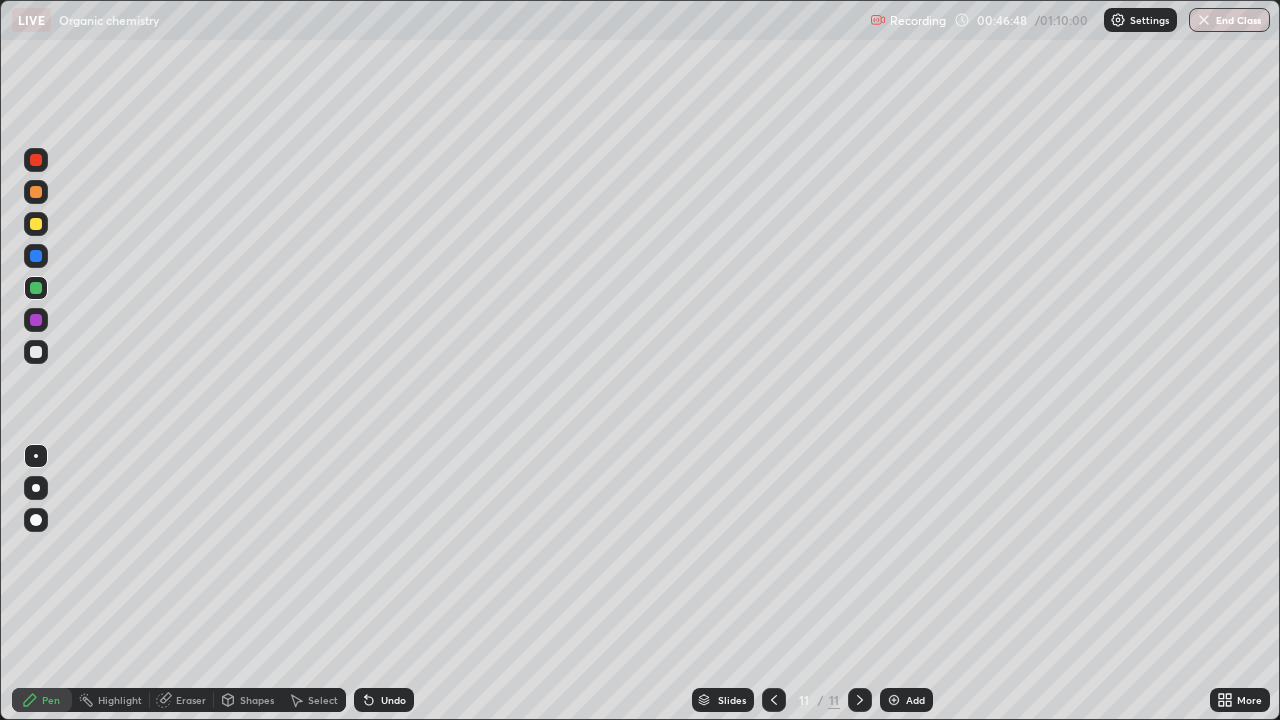 click at bounding box center [36, 224] 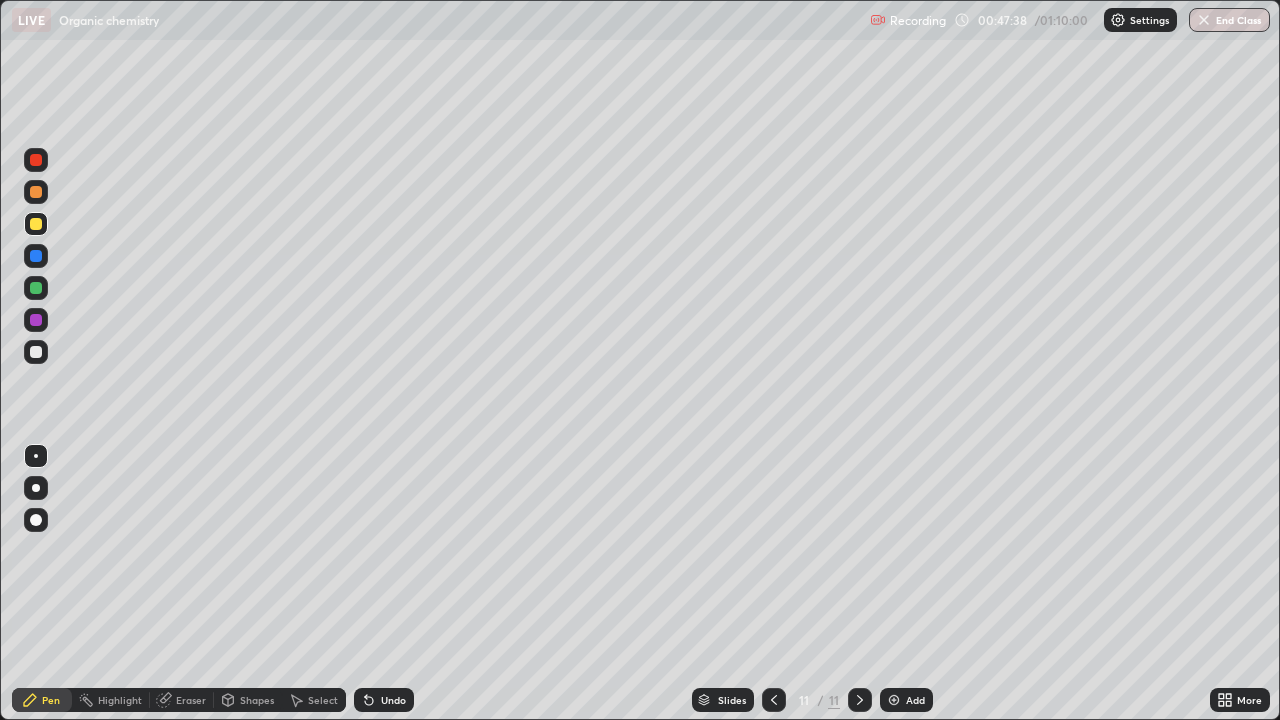 click 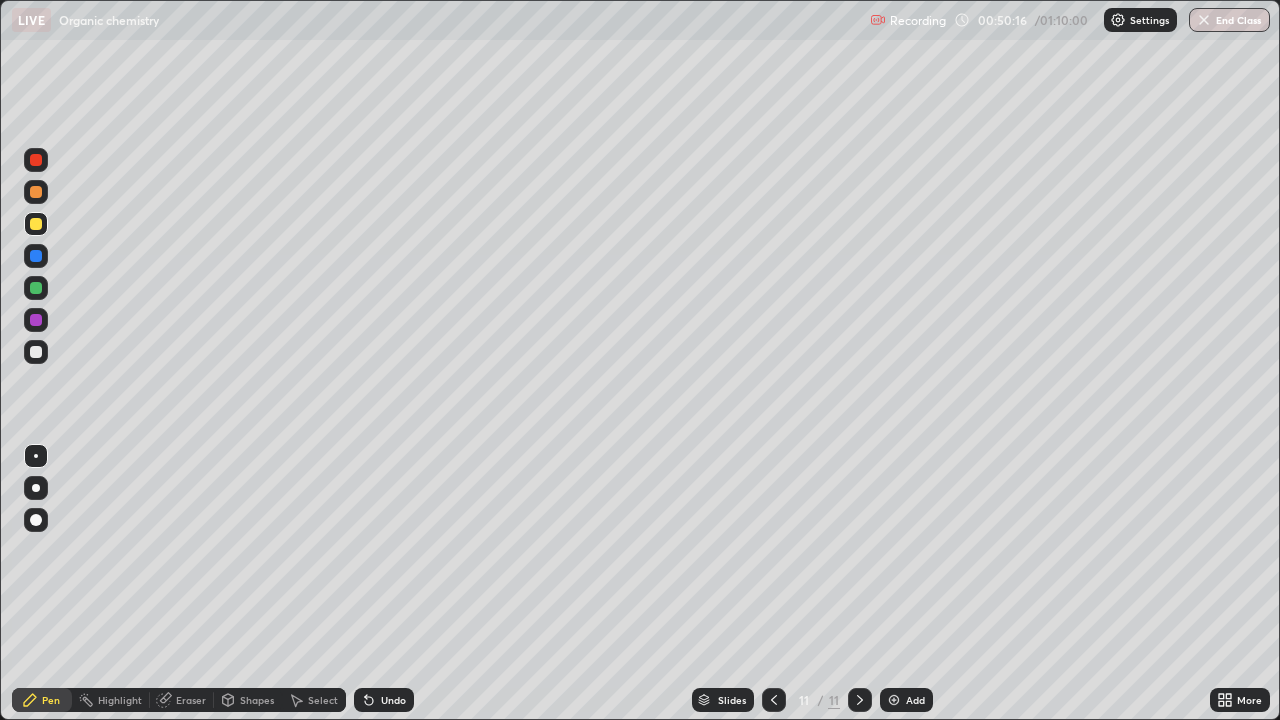 click 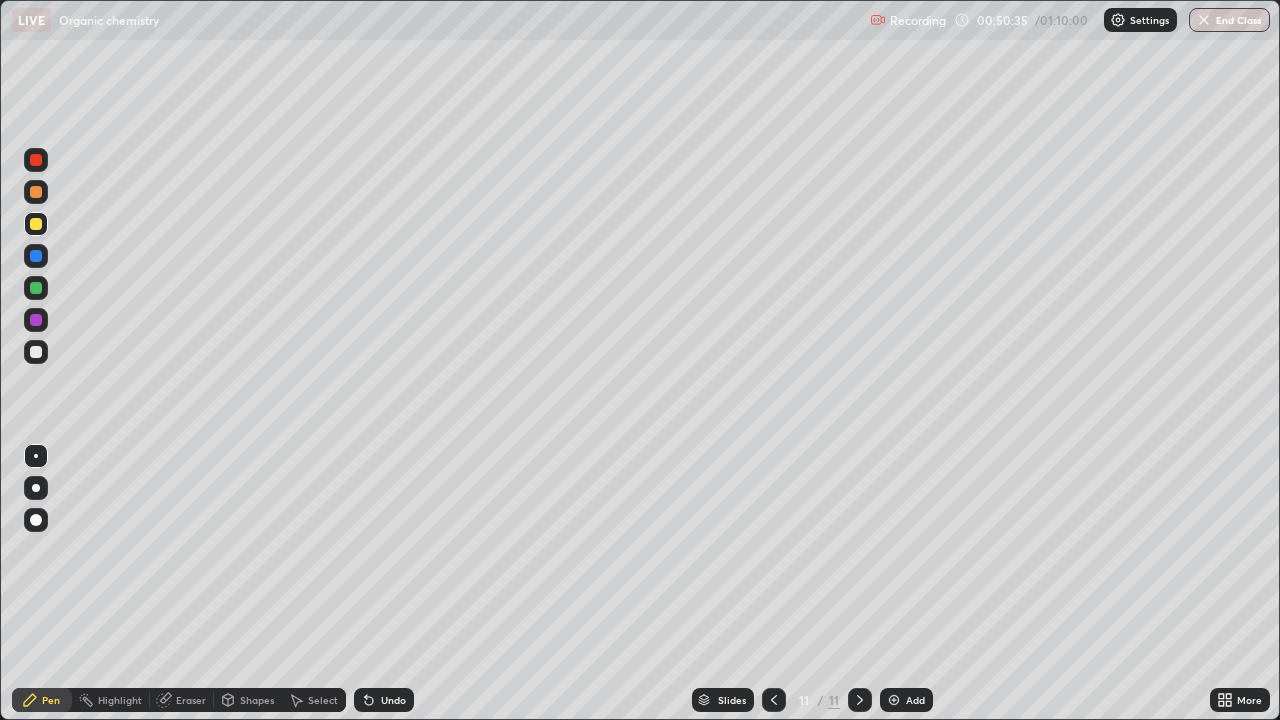click at bounding box center [894, 700] 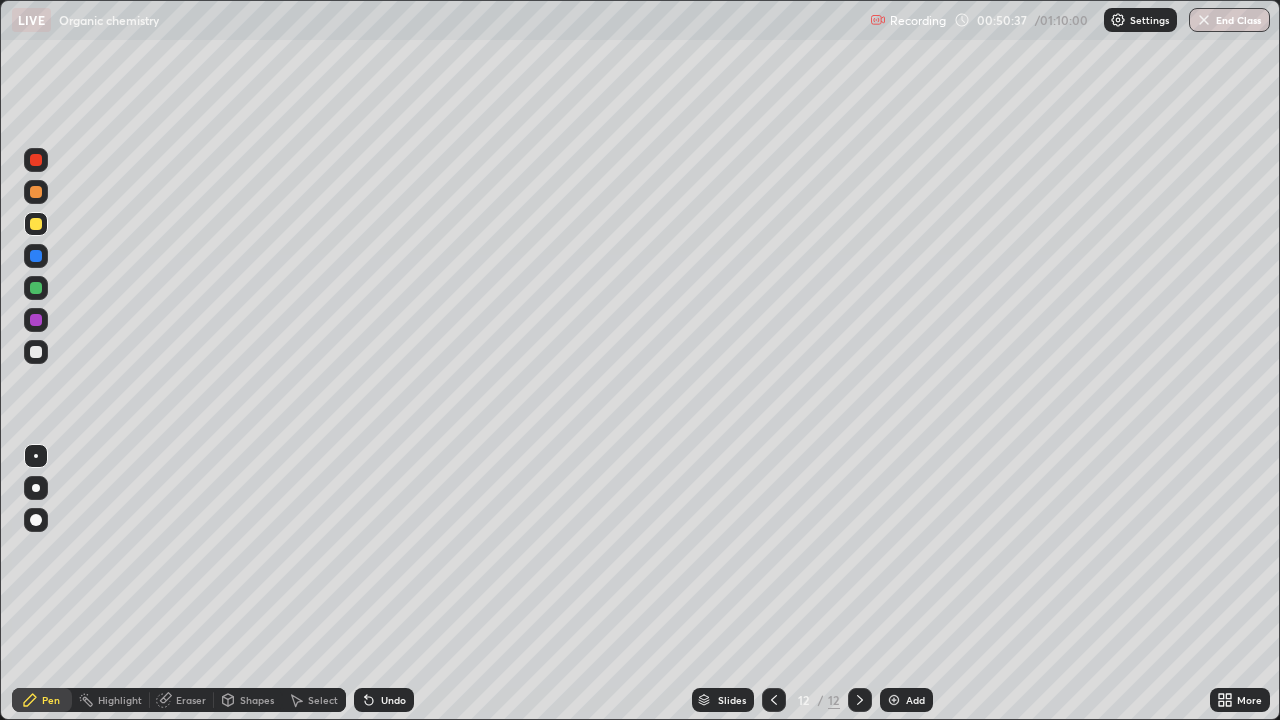 click at bounding box center [36, 352] 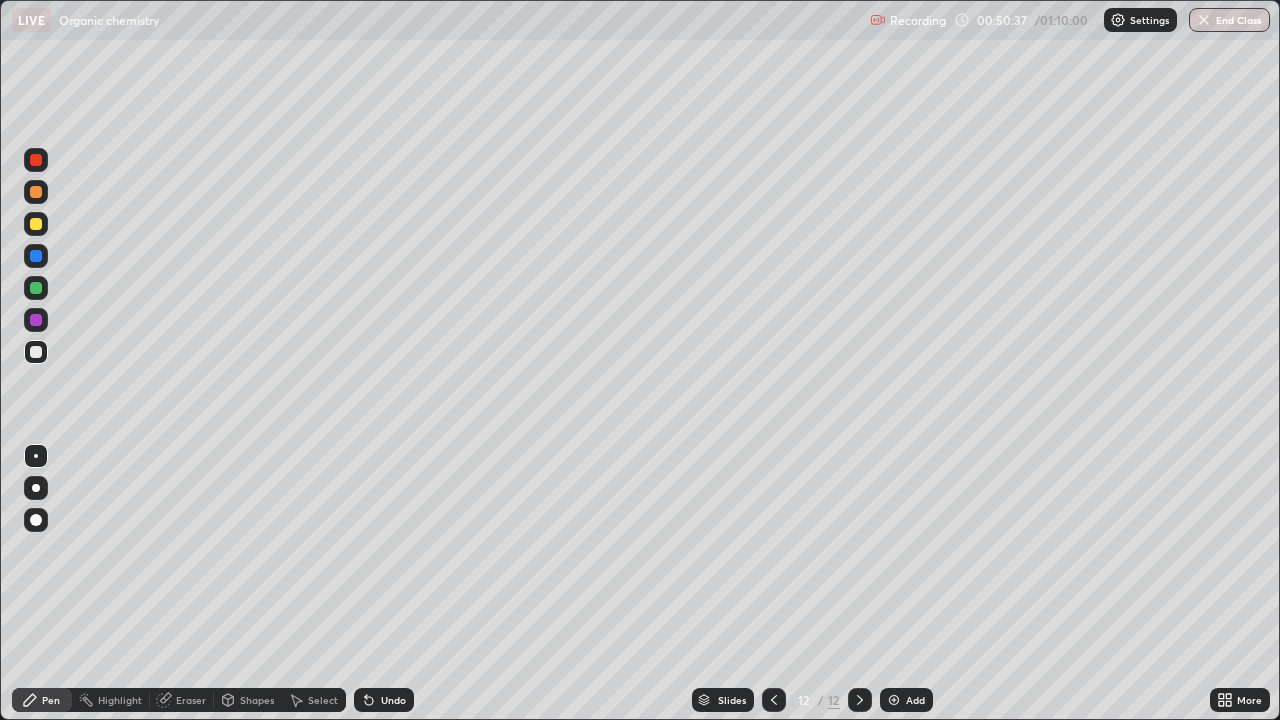 click at bounding box center [36, 352] 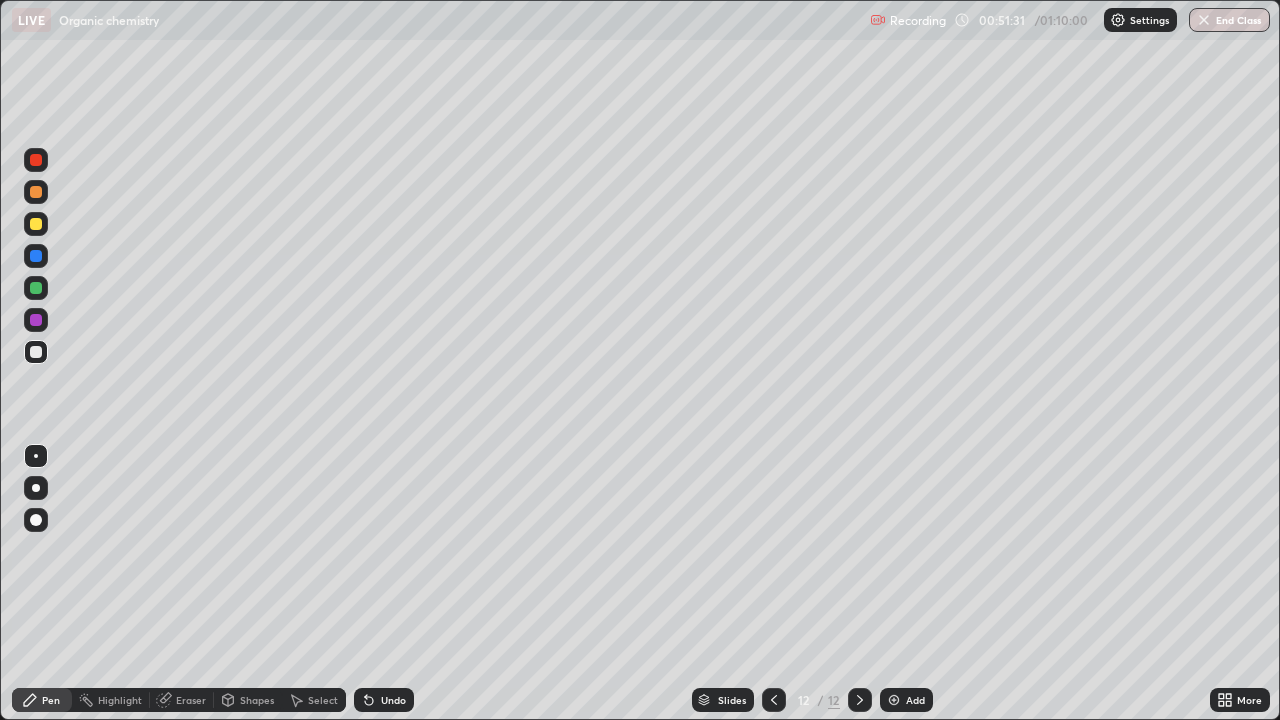 click at bounding box center [36, 192] 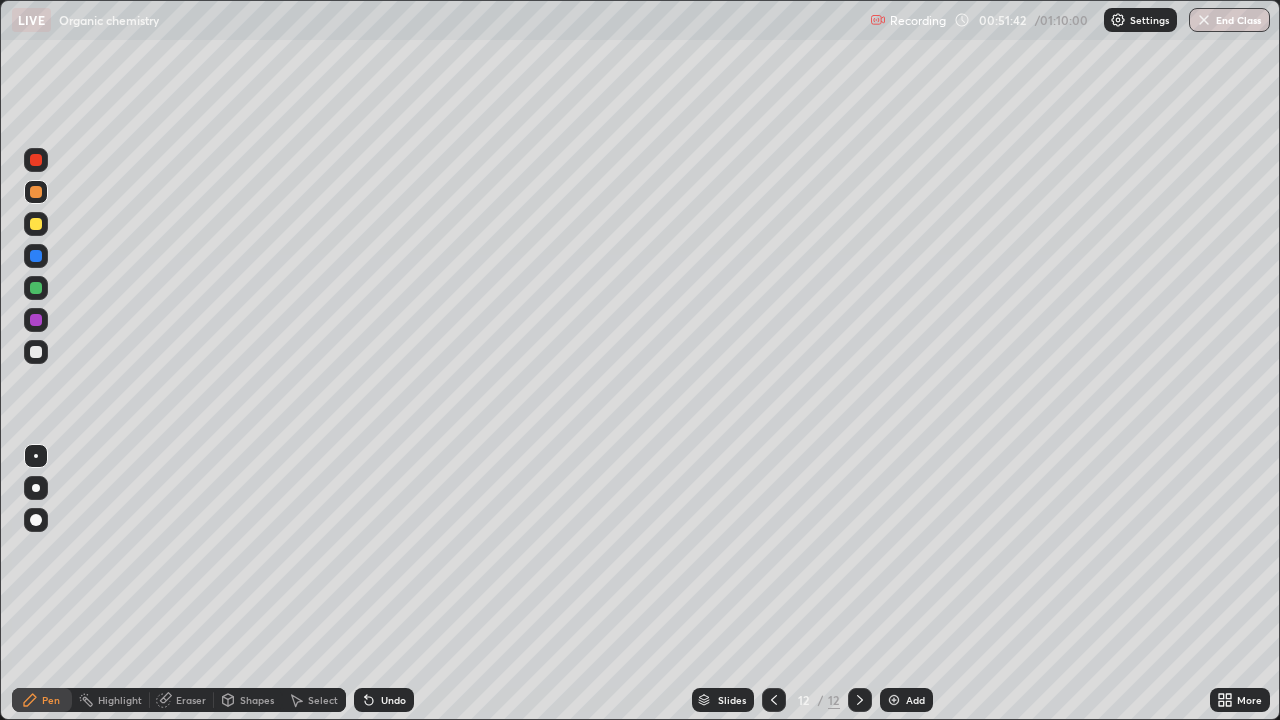 click at bounding box center (36, 352) 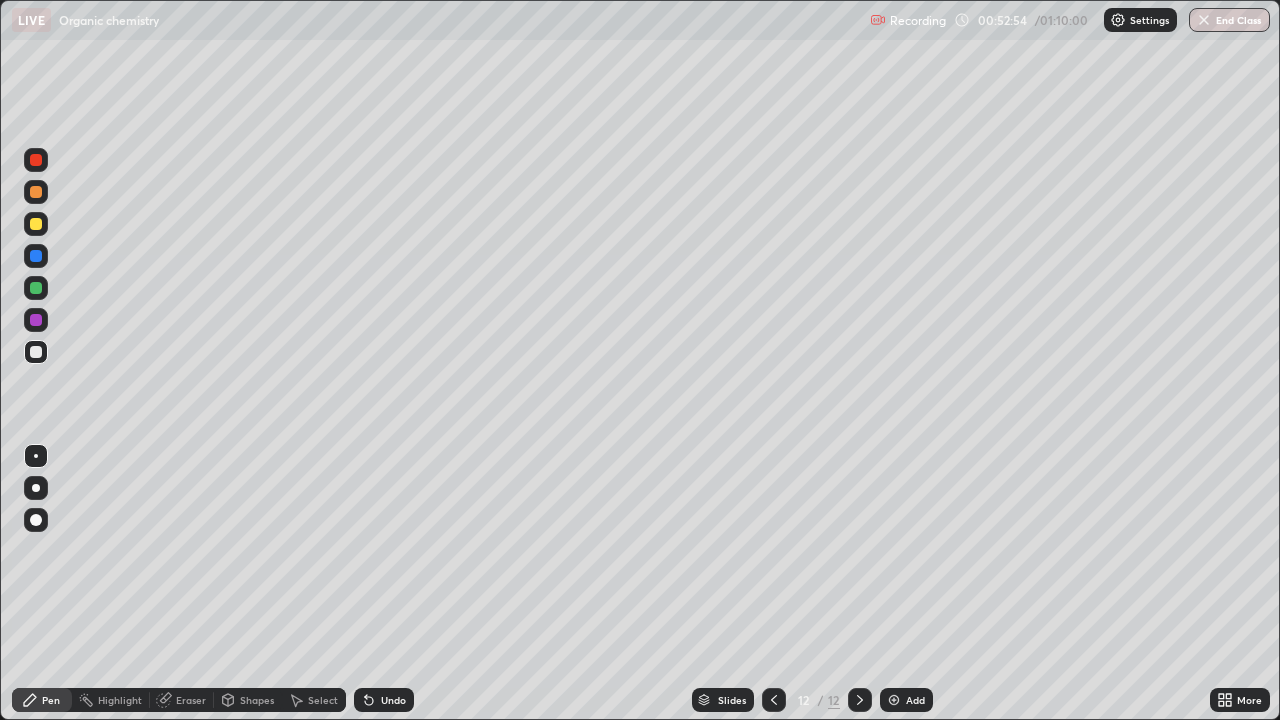 click 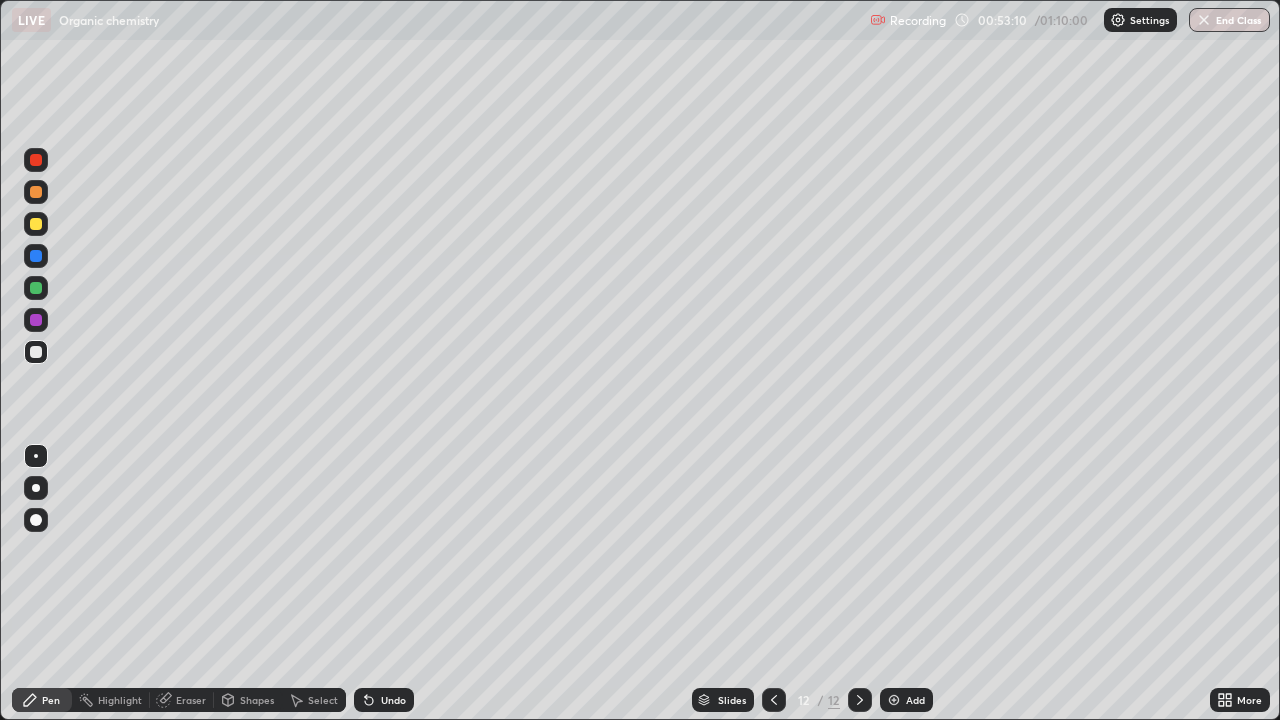 click 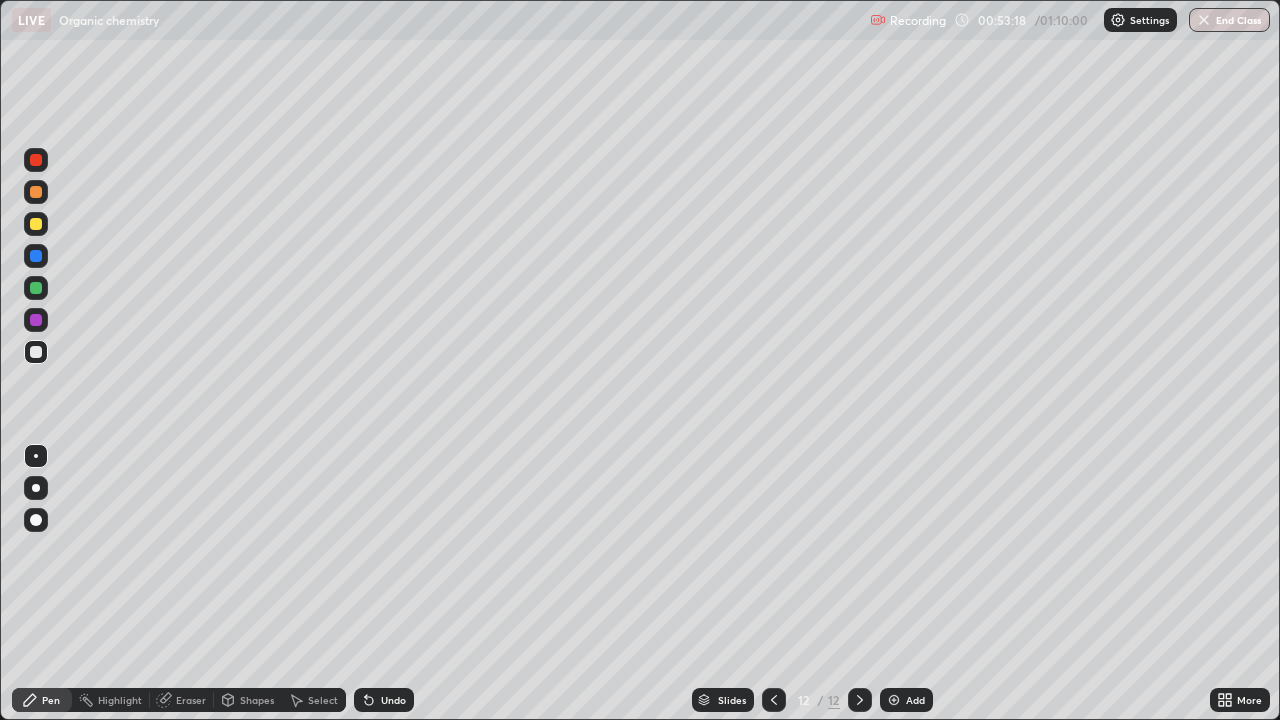 click on "Eraser" at bounding box center (191, 700) 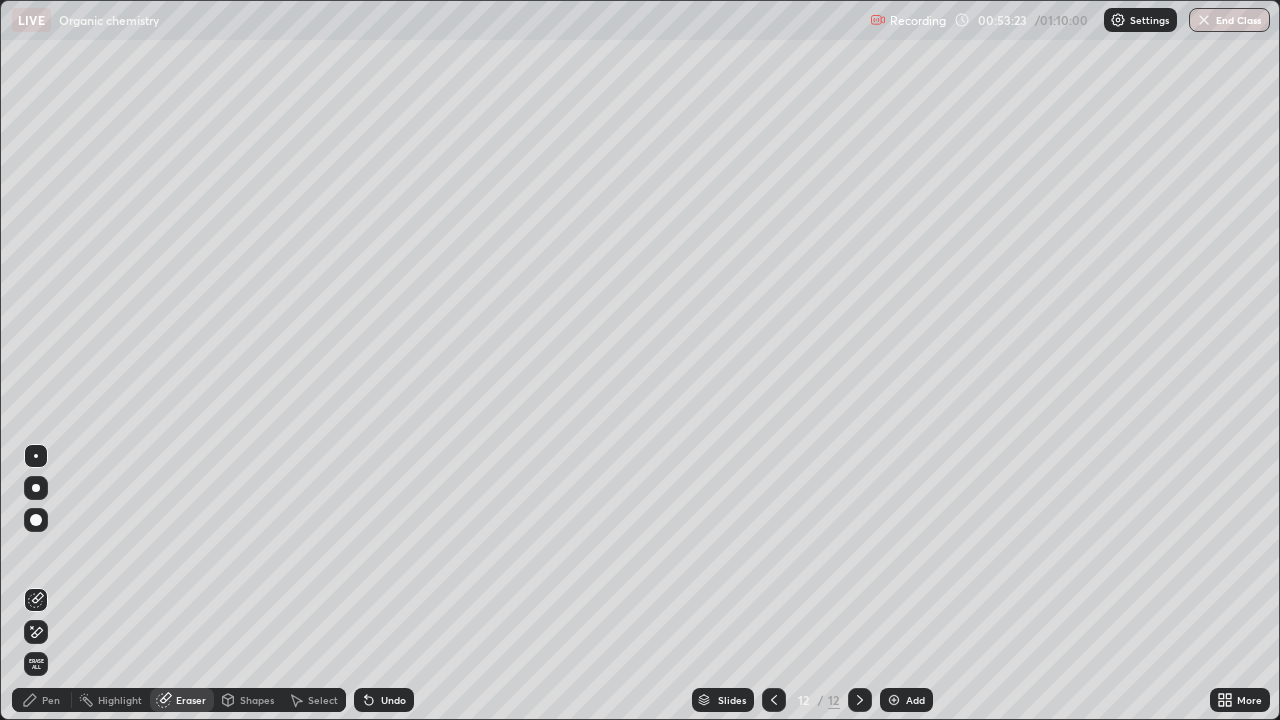 click on "Pen" at bounding box center (51, 700) 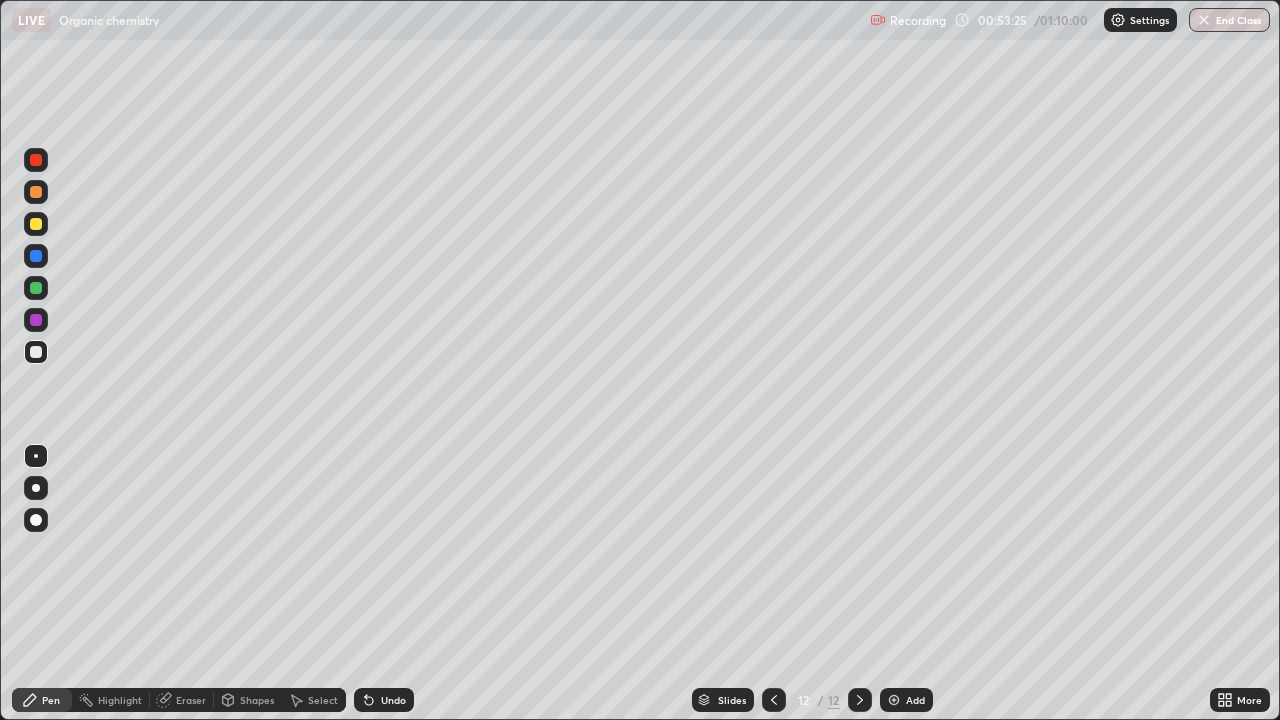 click at bounding box center (36, 192) 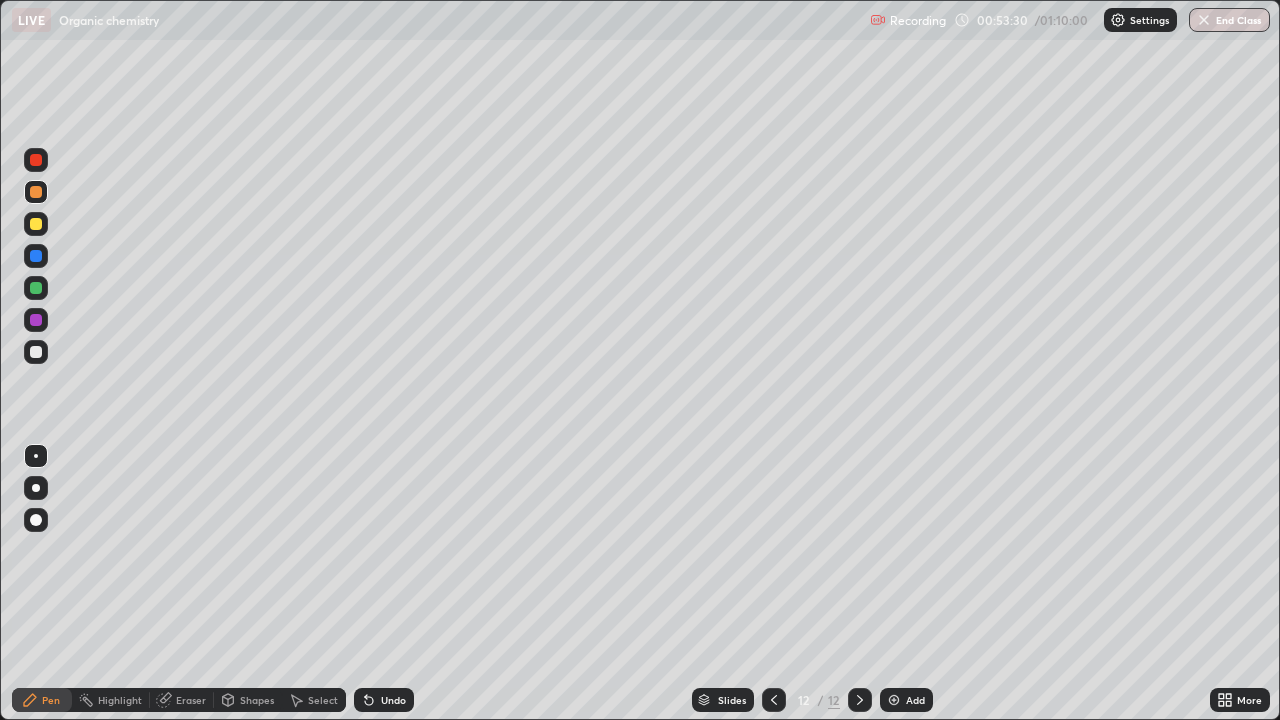 click at bounding box center (36, 352) 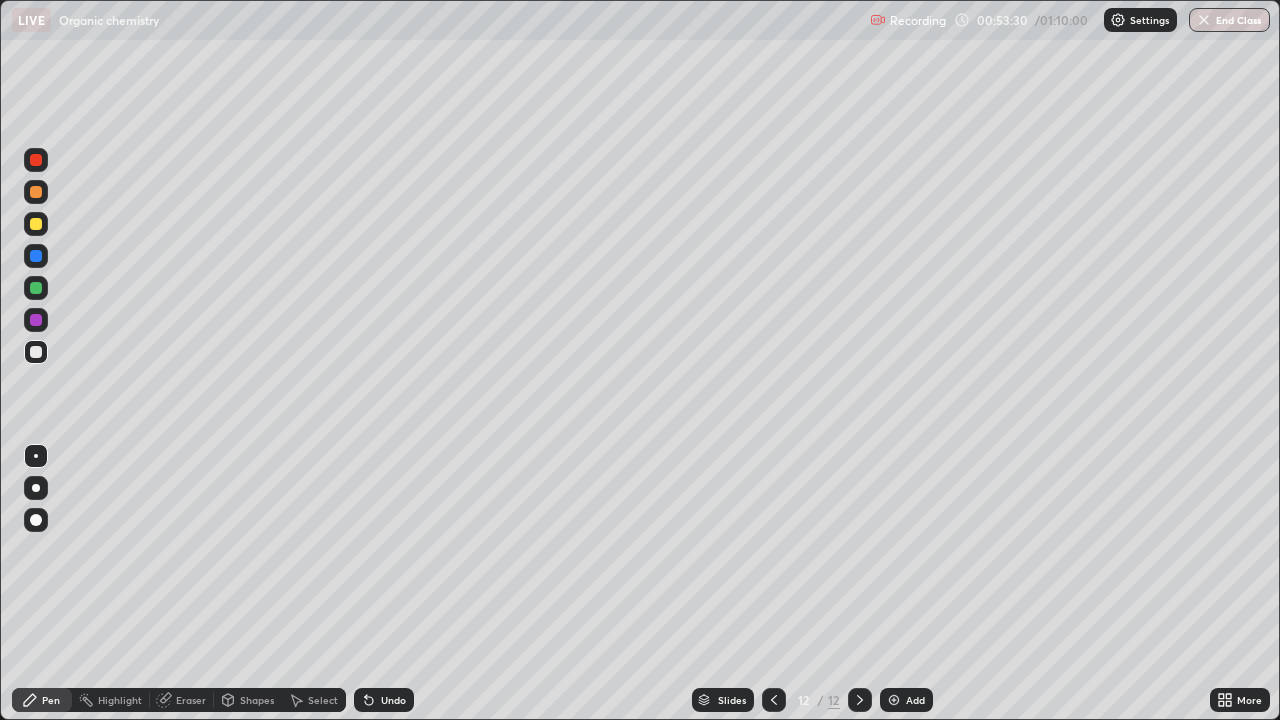 click at bounding box center (36, 352) 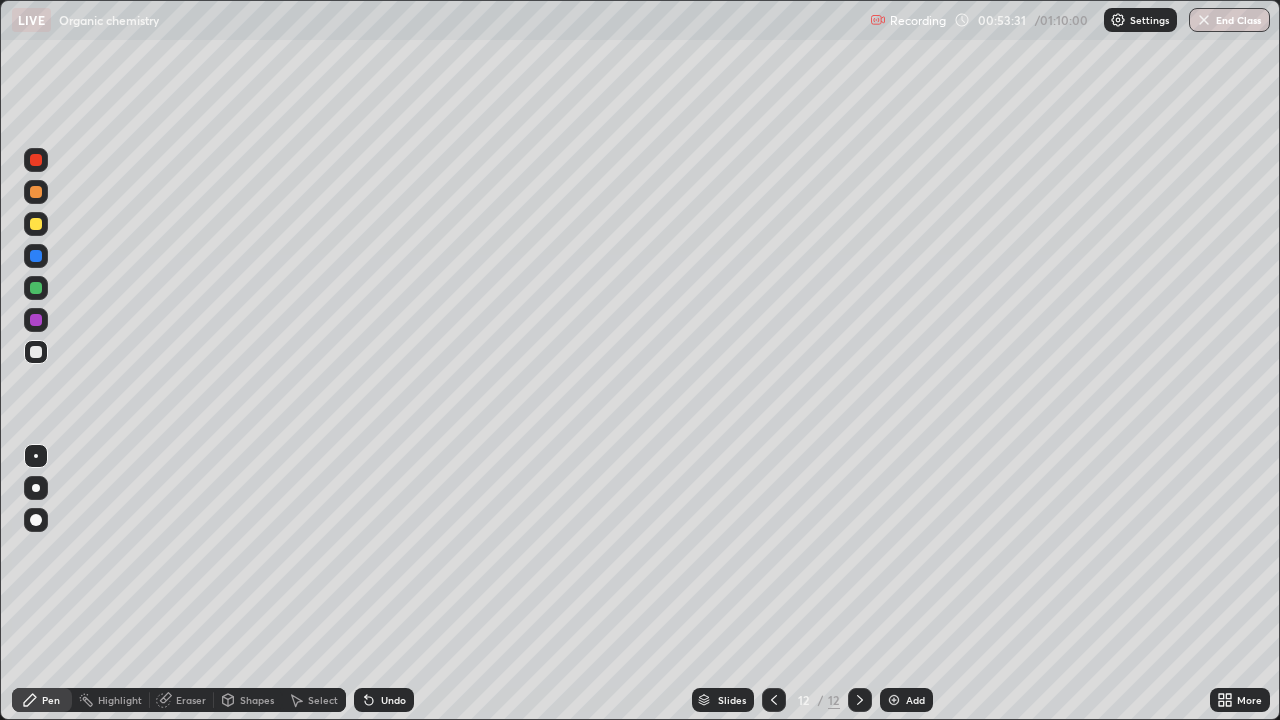 click at bounding box center (36, 352) 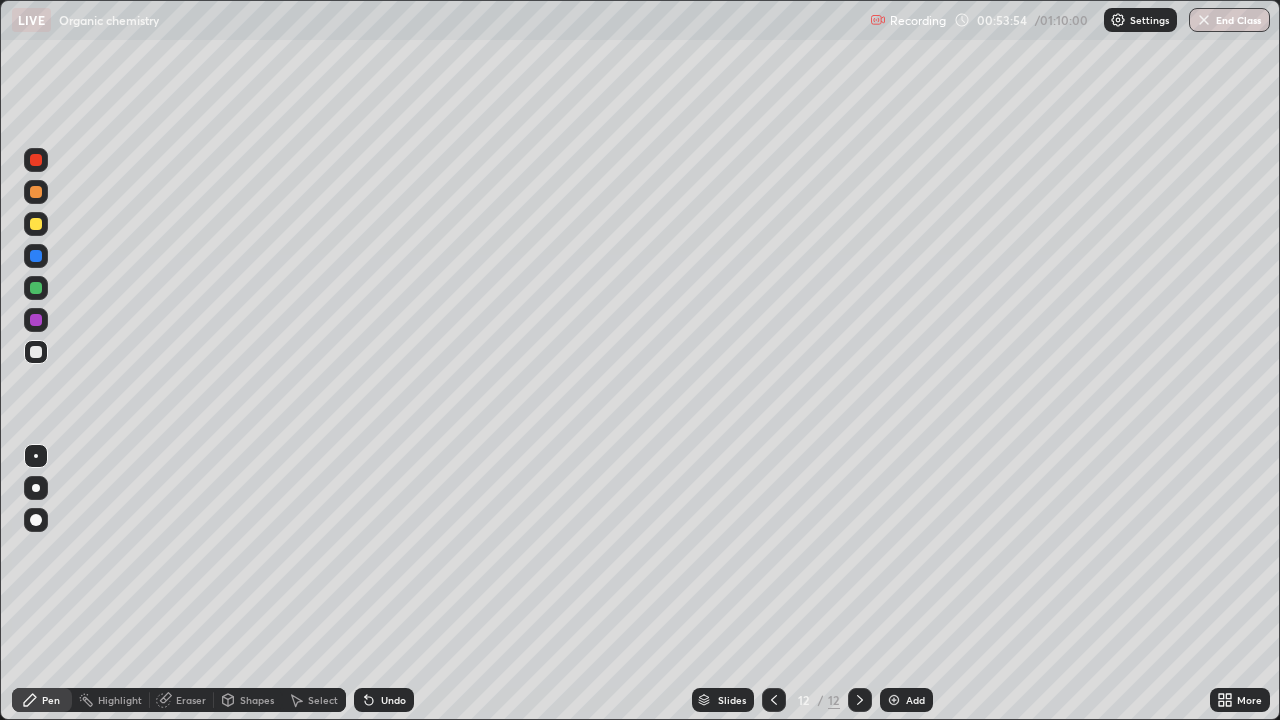 click at bounding box center [36, 224] 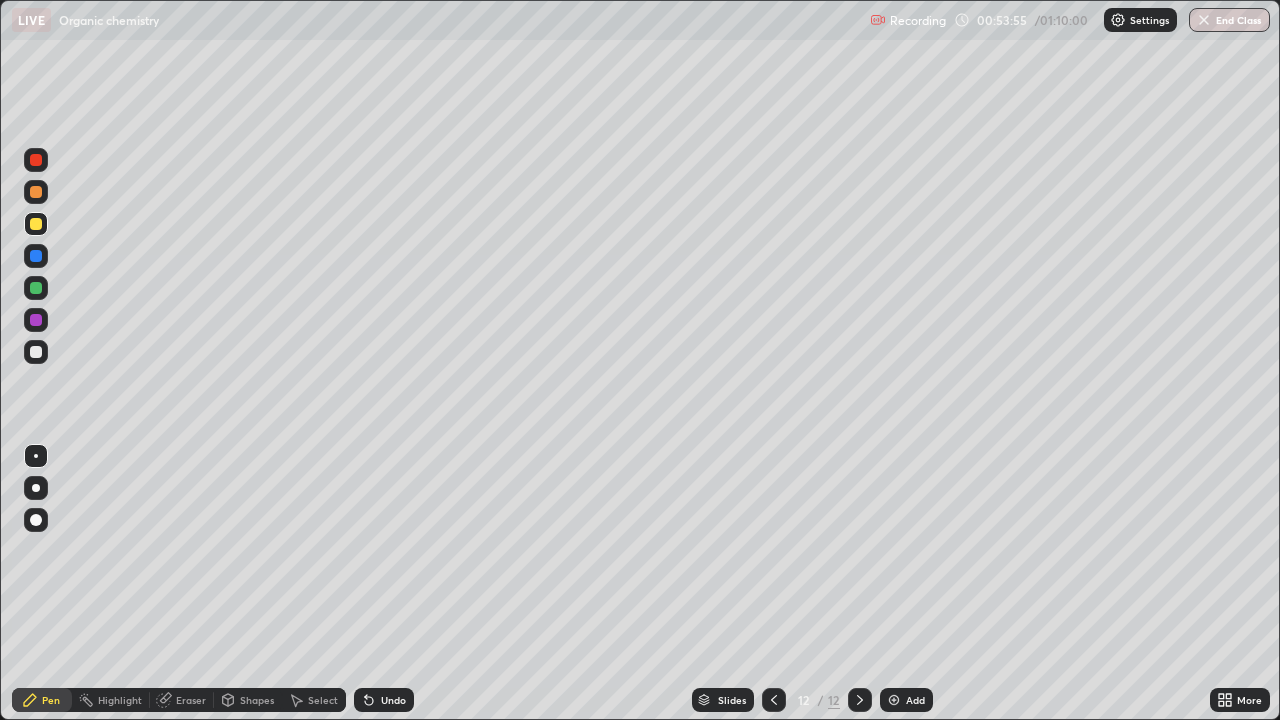 click at bounding box center (36, 224) 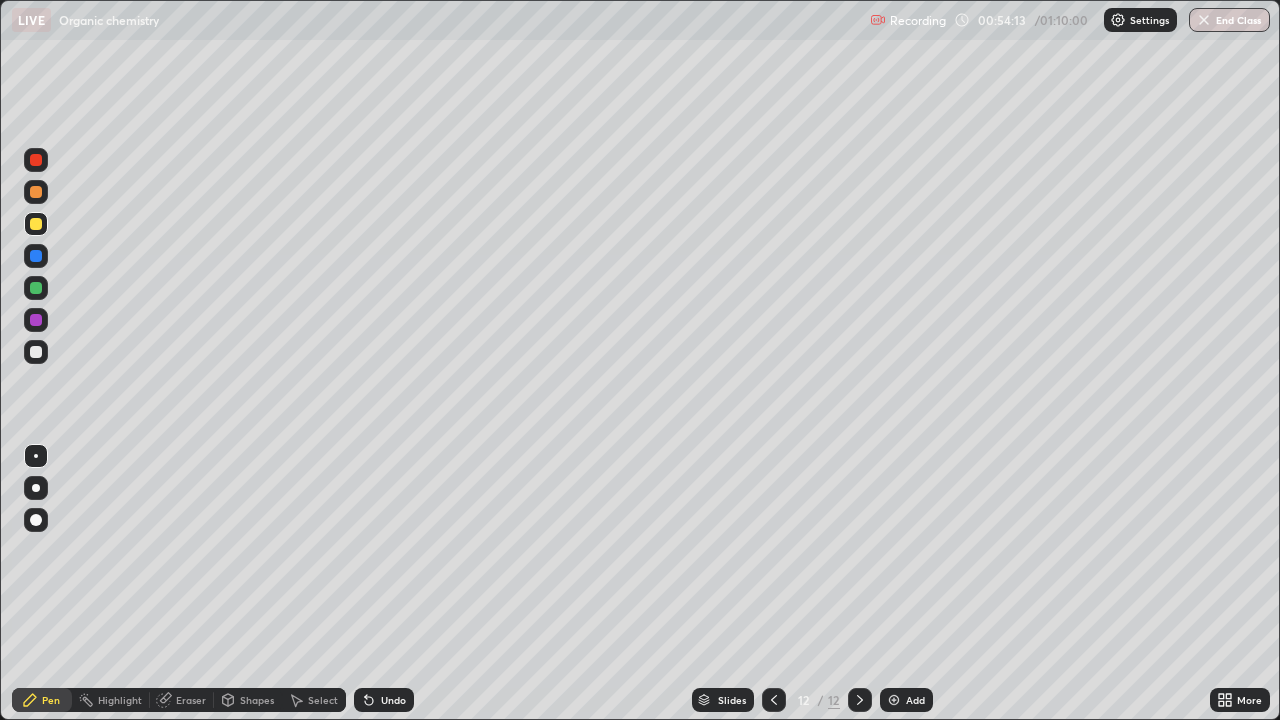 click at bounding box center (36, 352) 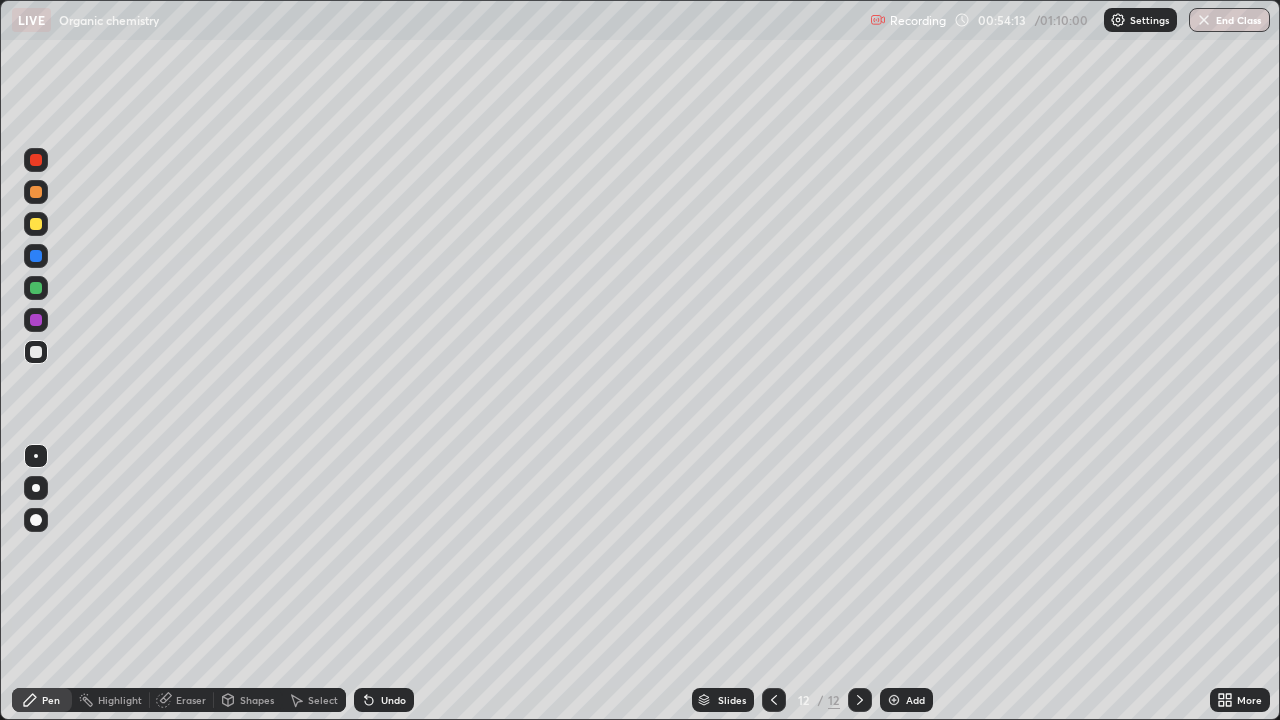 click at bounding box center [36, 352] 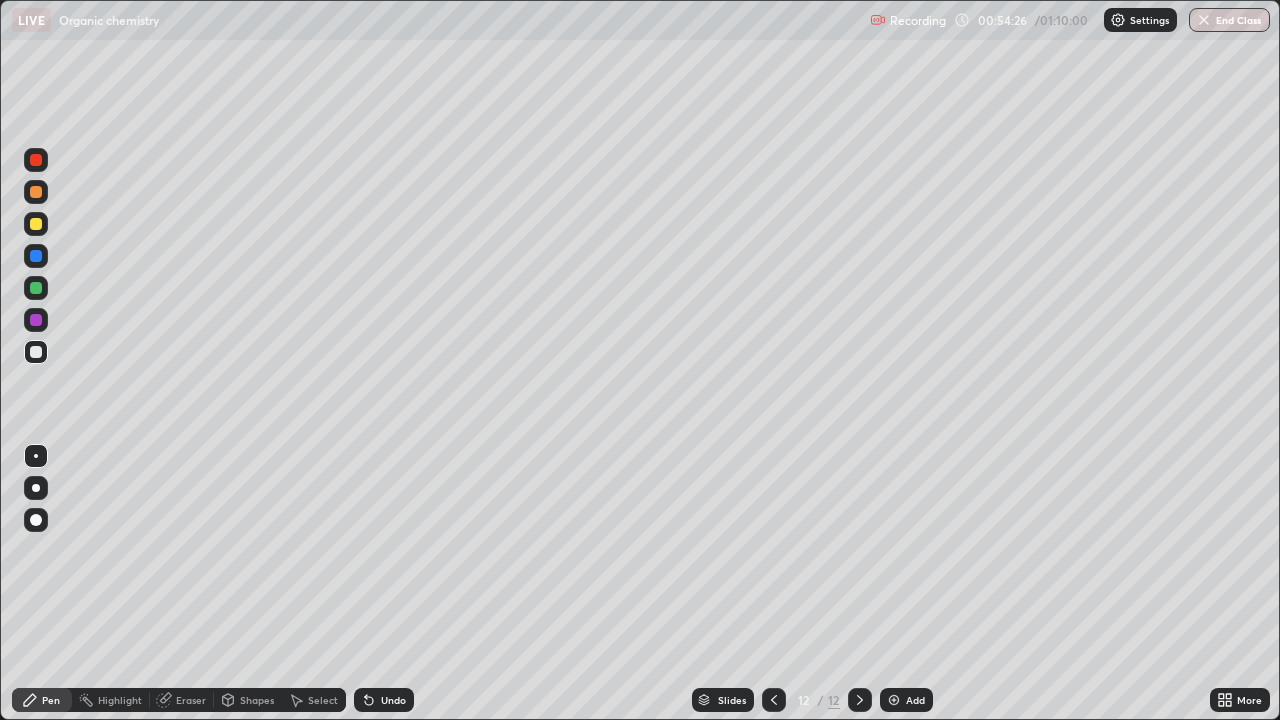 click at bounding box center (36, 160) 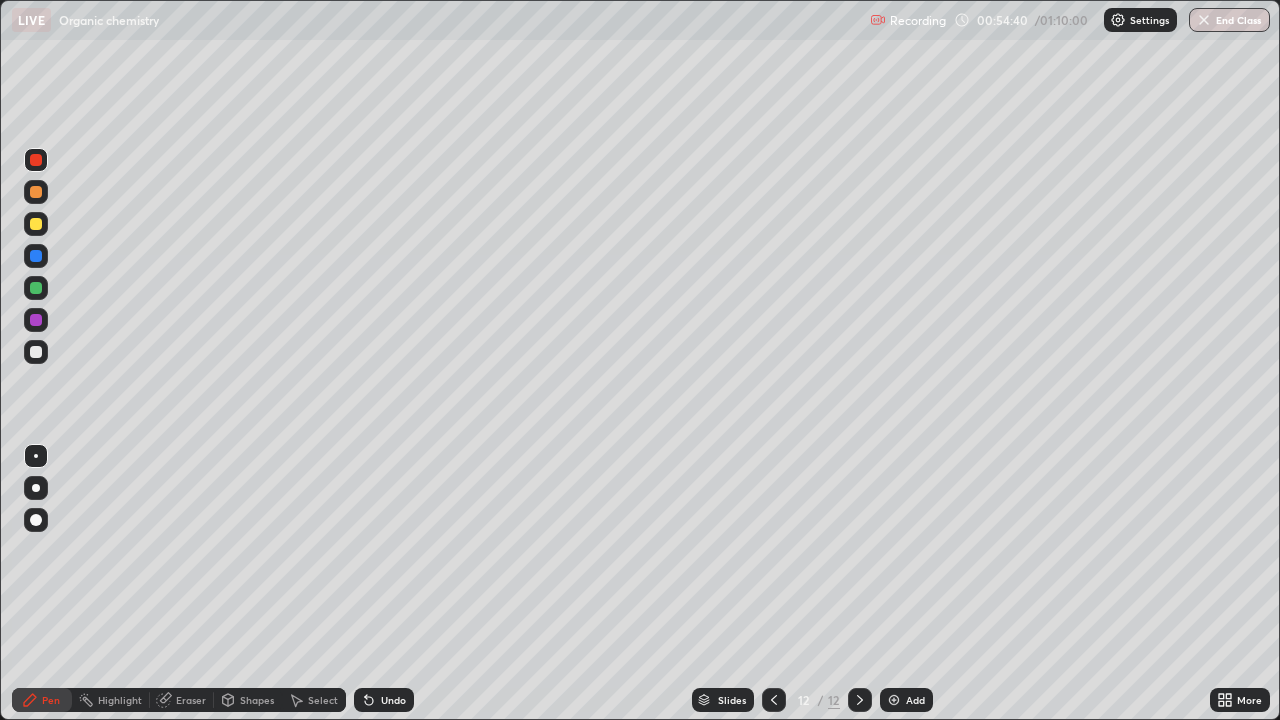 click at bounding box center (36, 288) 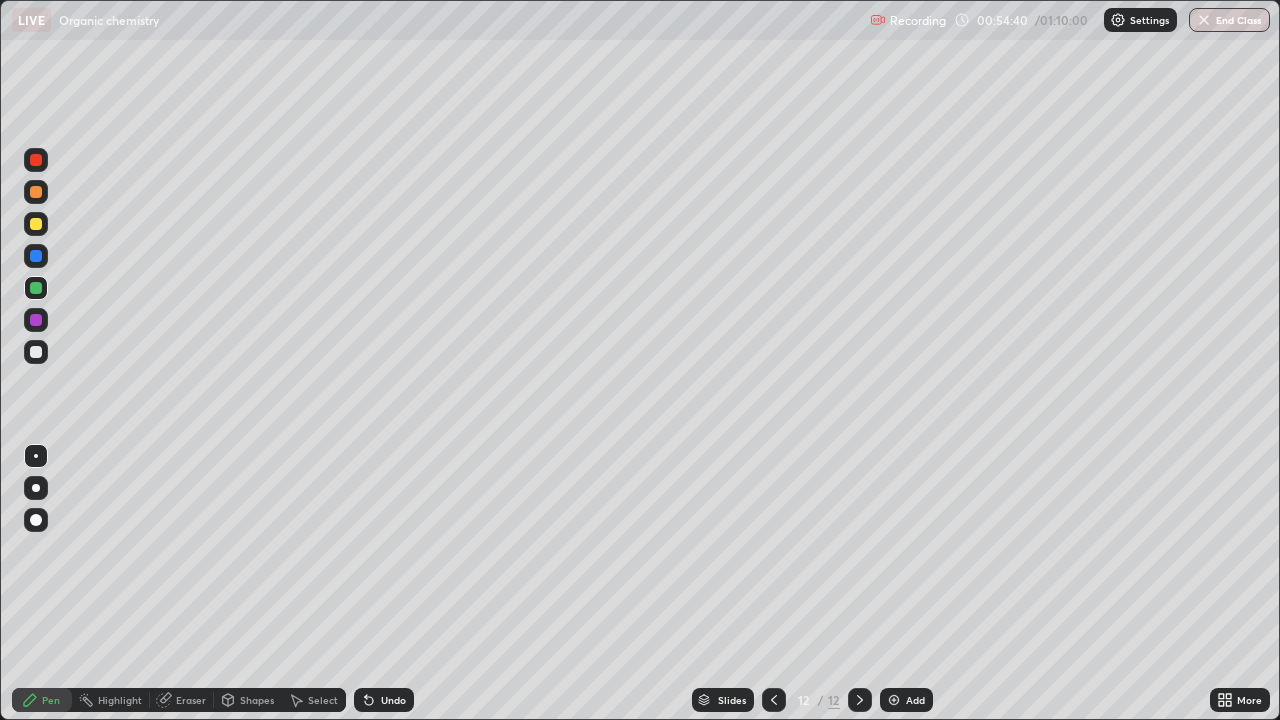 click at bounding box center (36, 288) 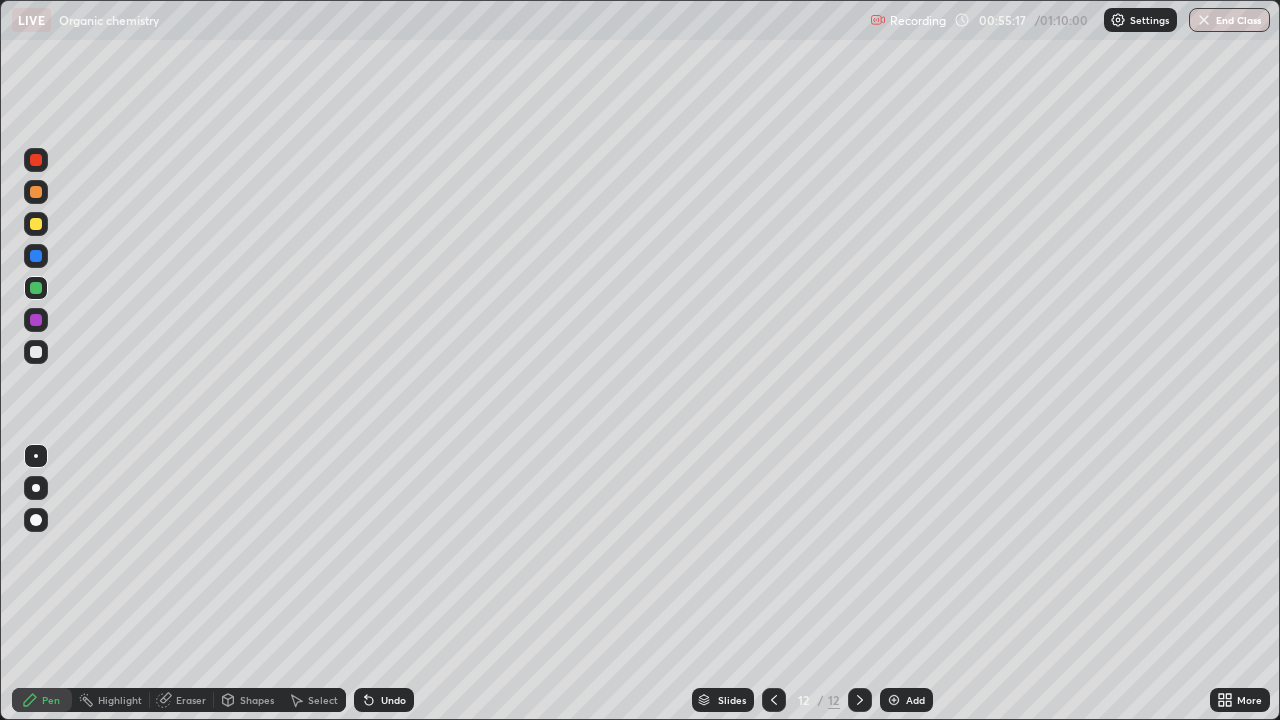 click at bounding box center [36, 160] 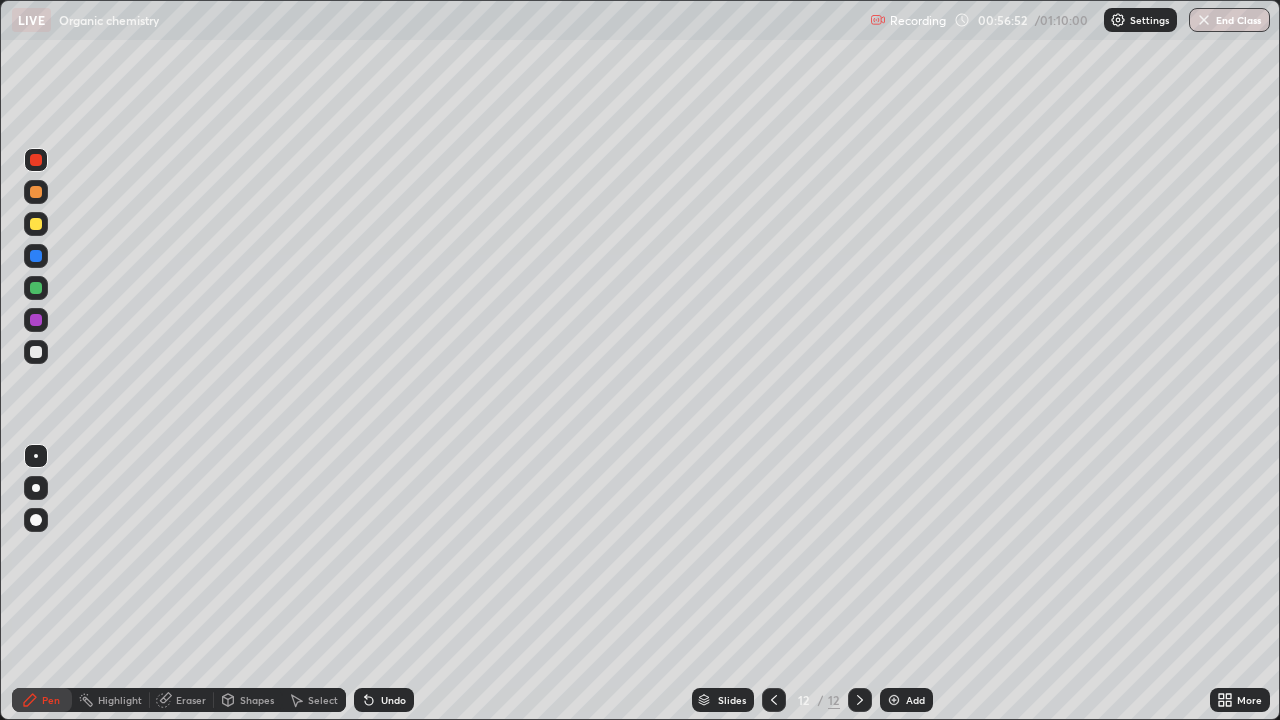 click at bounding box center [36, 192] 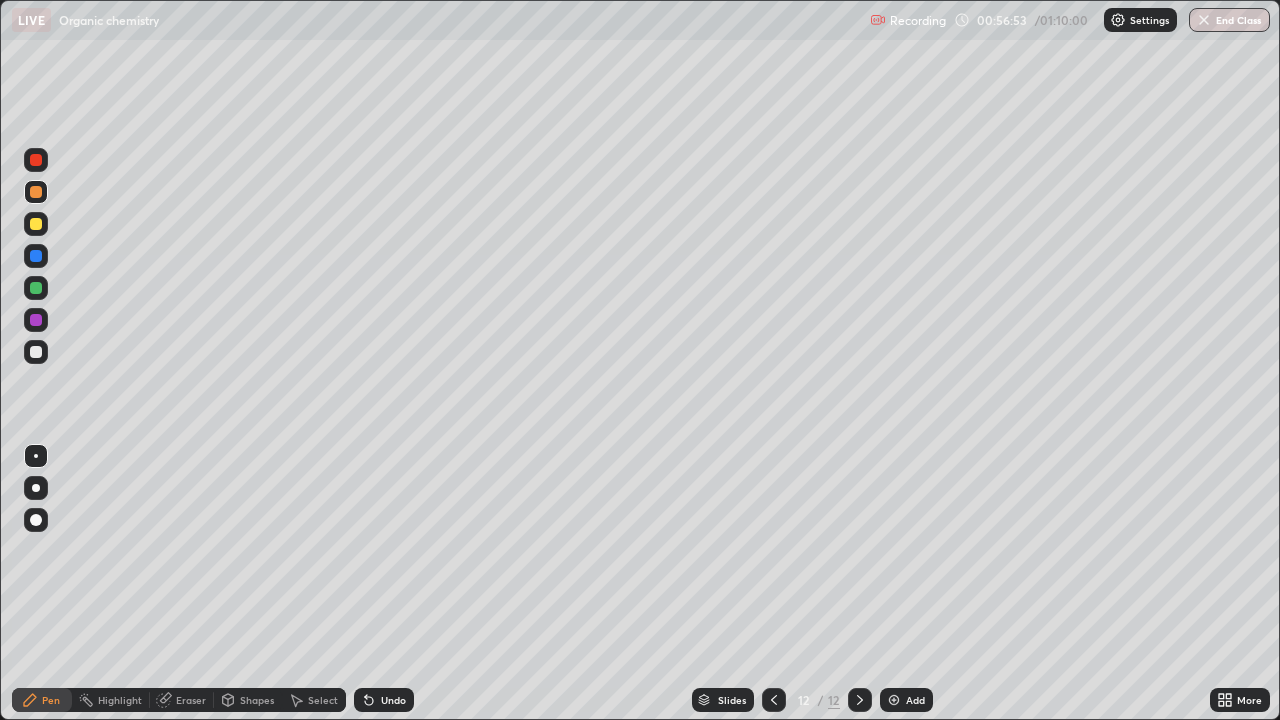 click at bounding box center (36, 192) 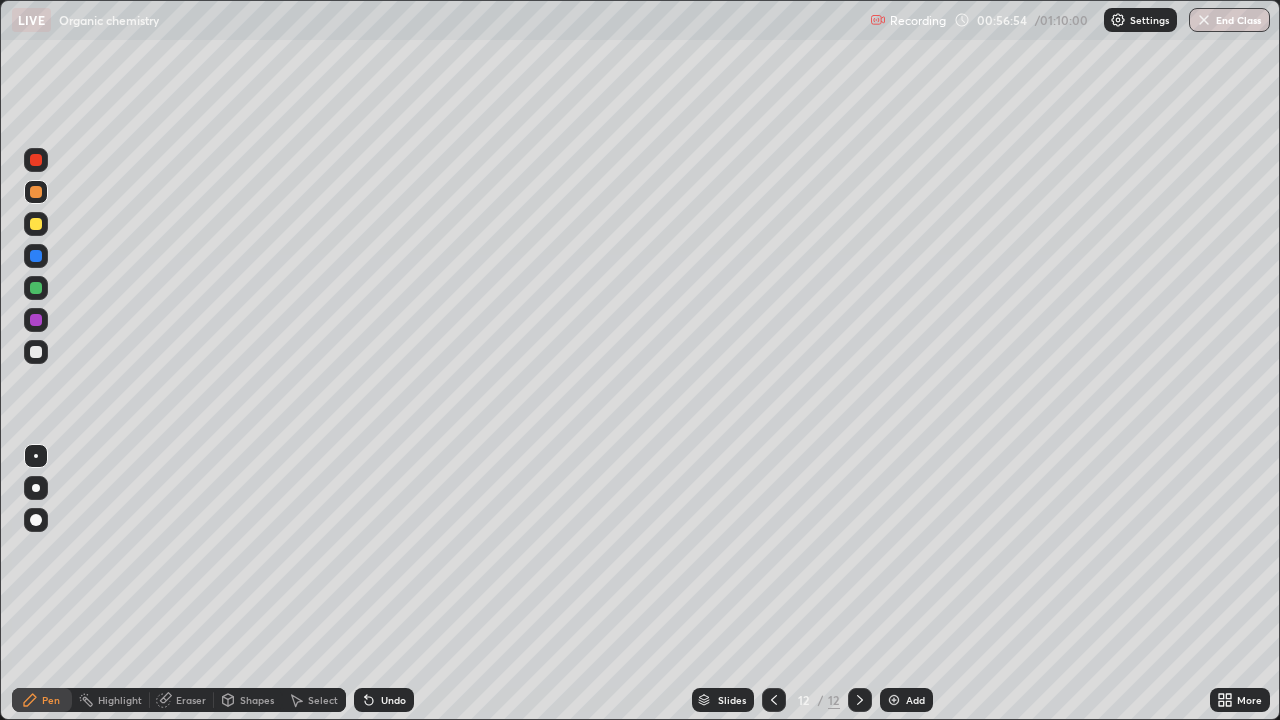 click at bounding box center (894, 700) 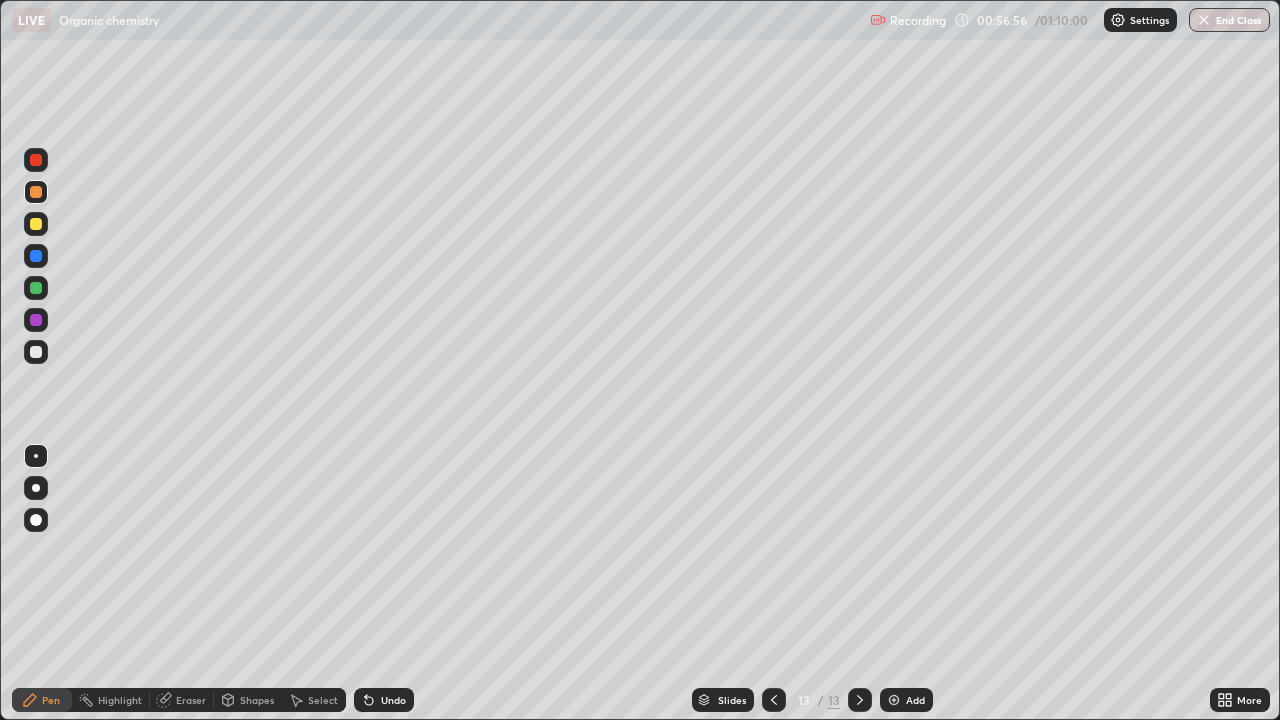 click at bounding box center (36, 288) 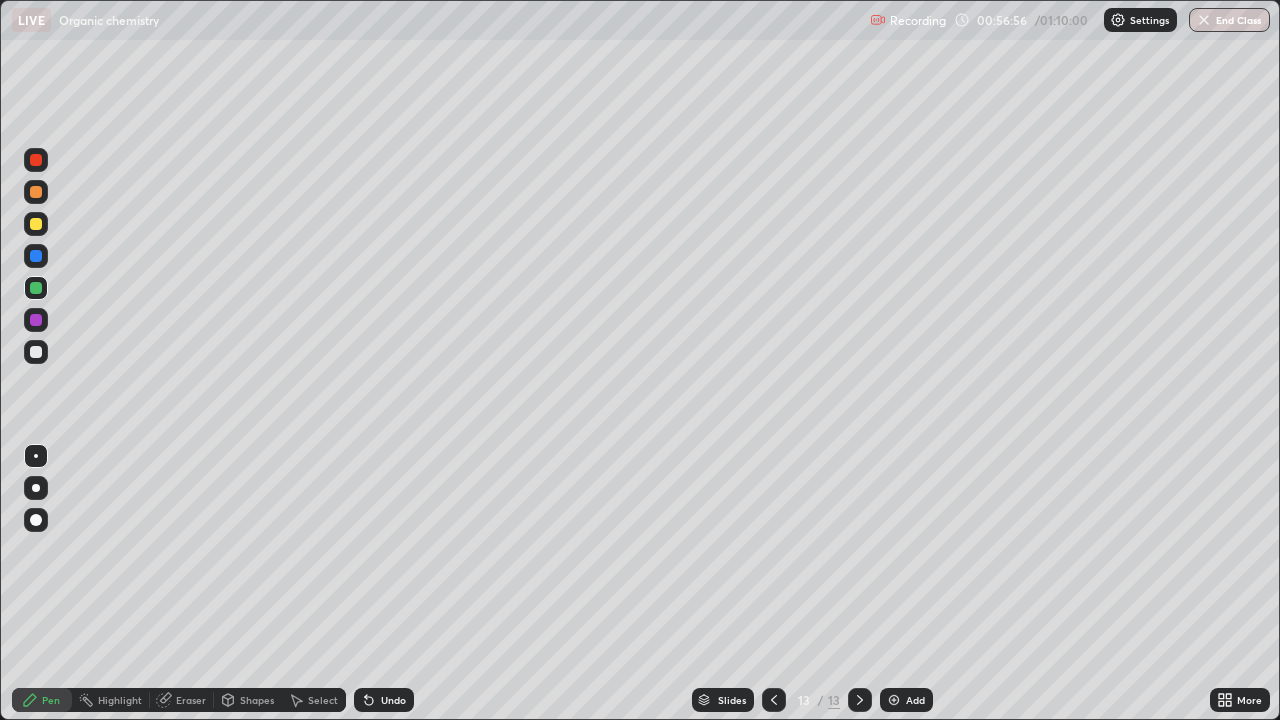 click at bounding box center (36, 288) 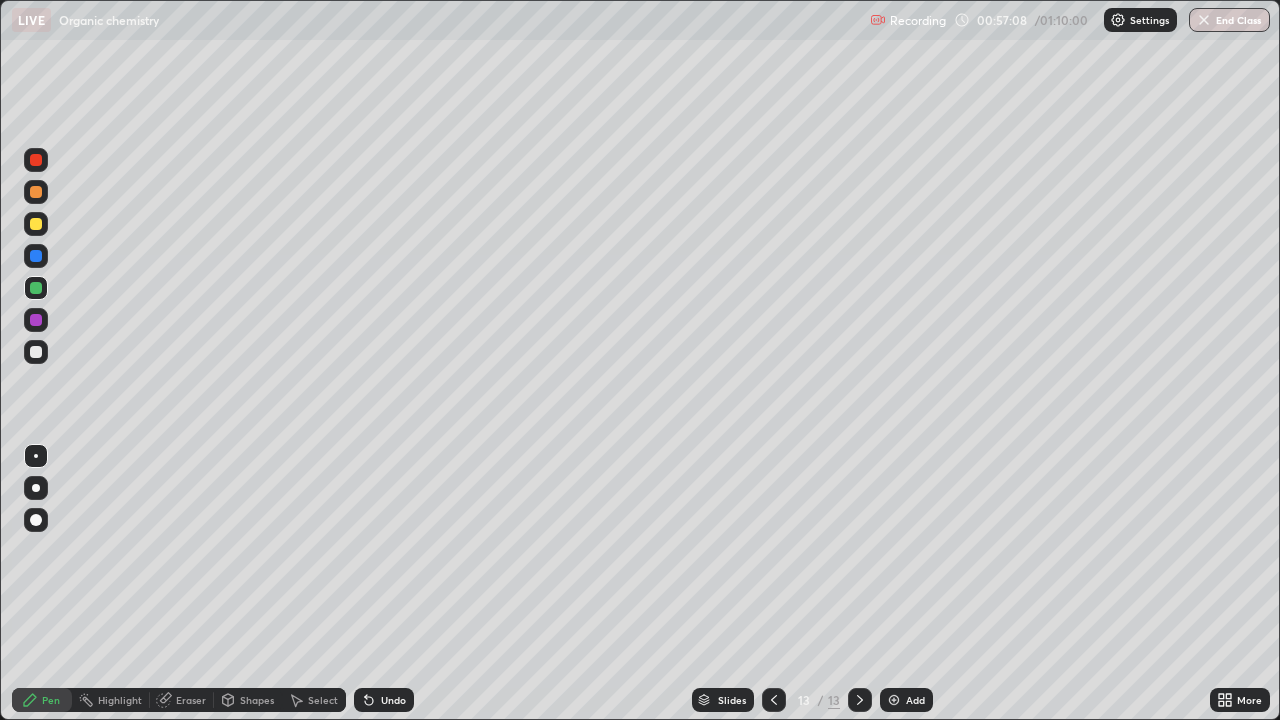 click at bounding box center (36, 320) 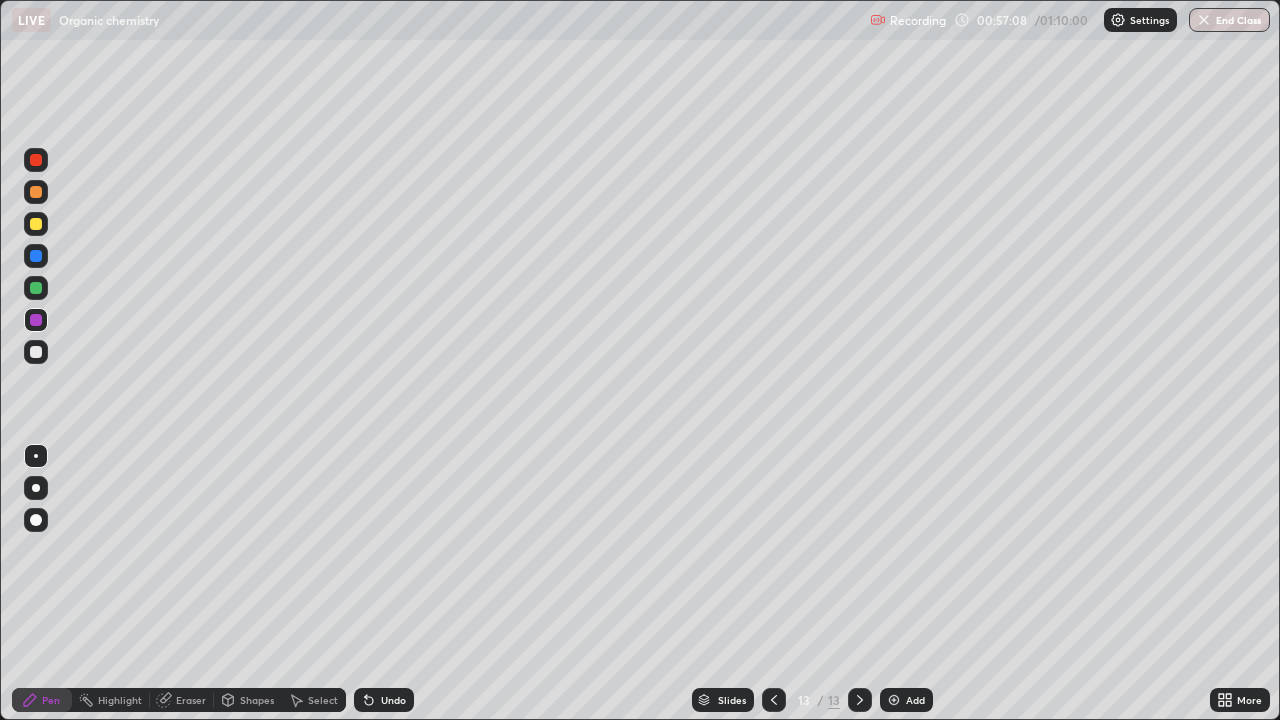 click at bounding box center [36, 320] 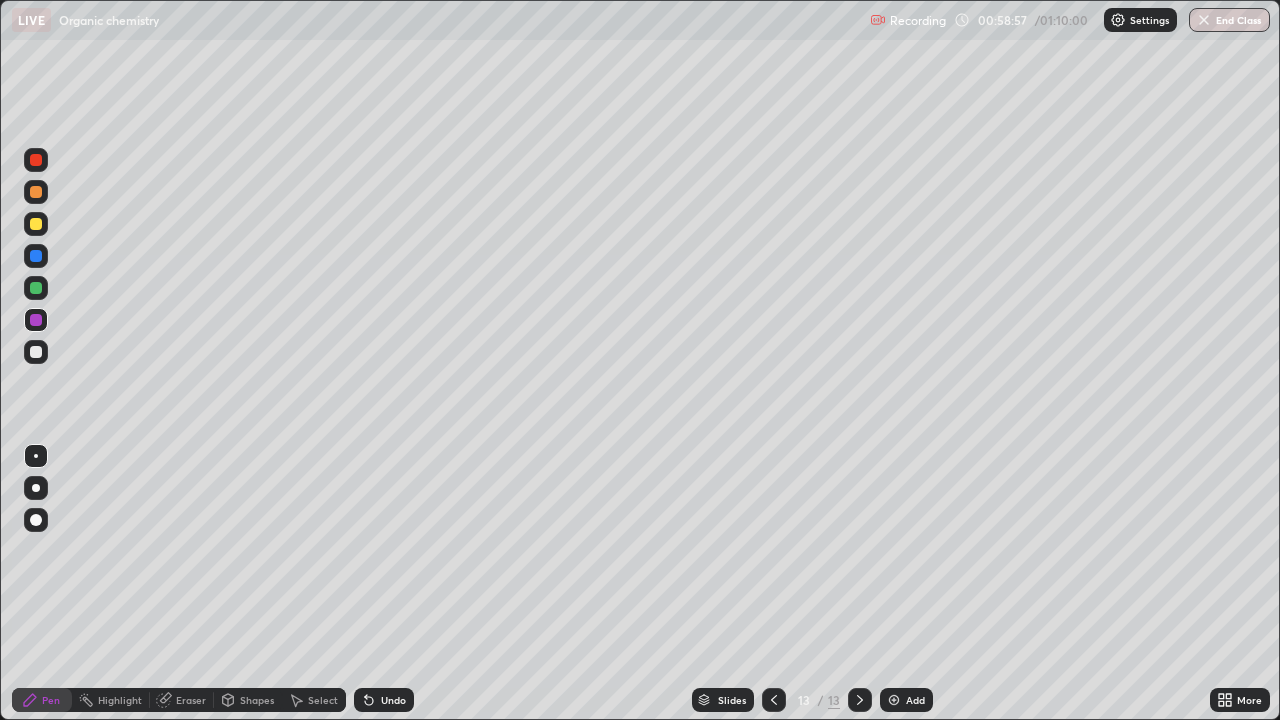 click on "Slides" at bounding box center (723, 700) 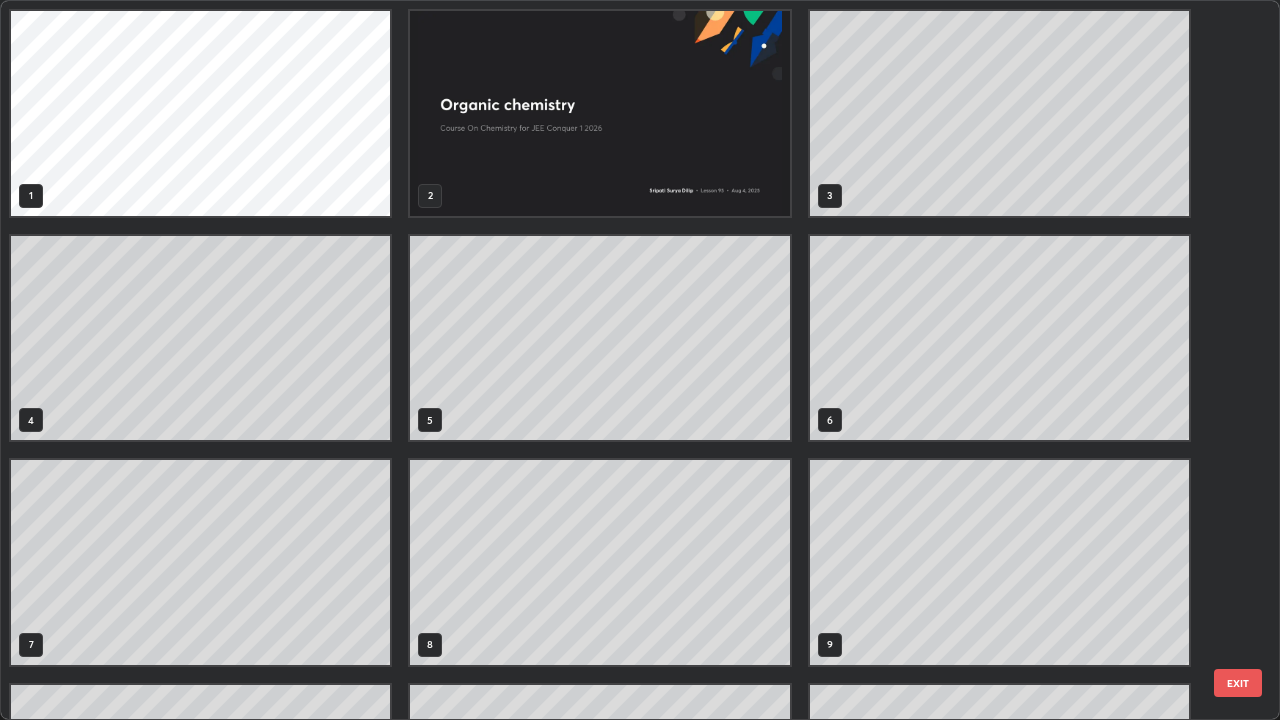 scroll, scrollTop: 405, scrollLeft: 0, axis: vertical 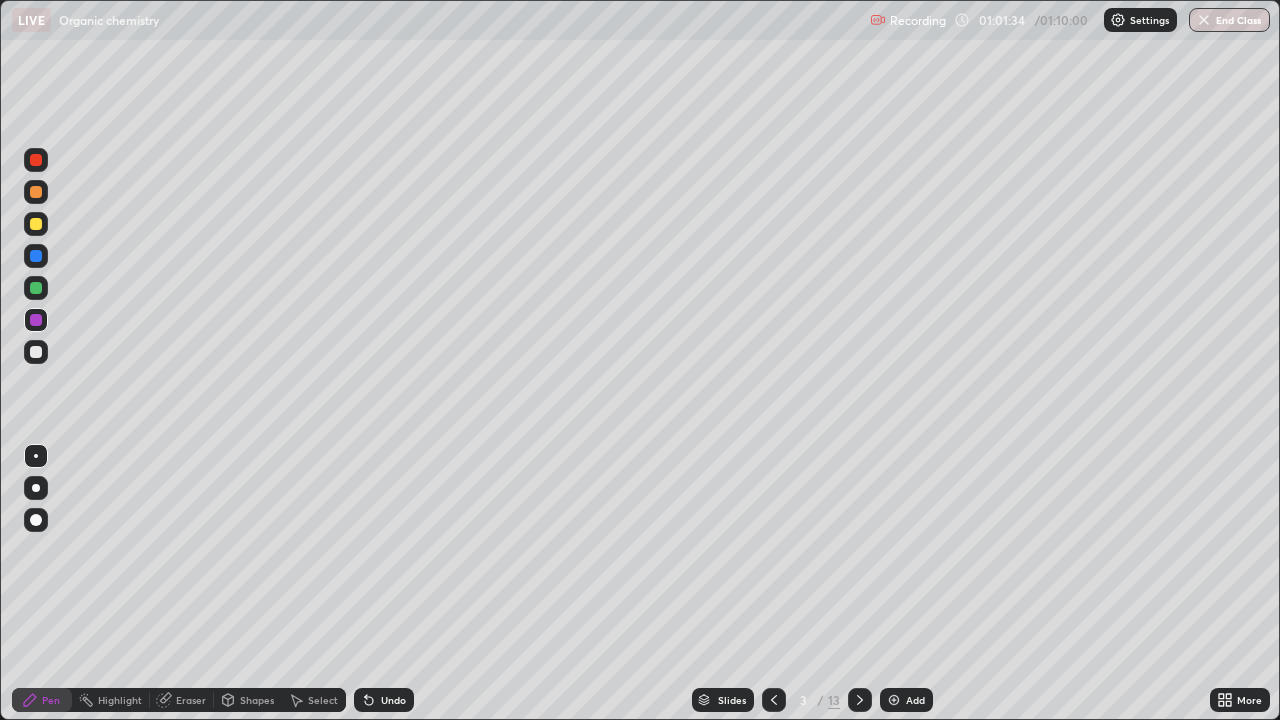 click 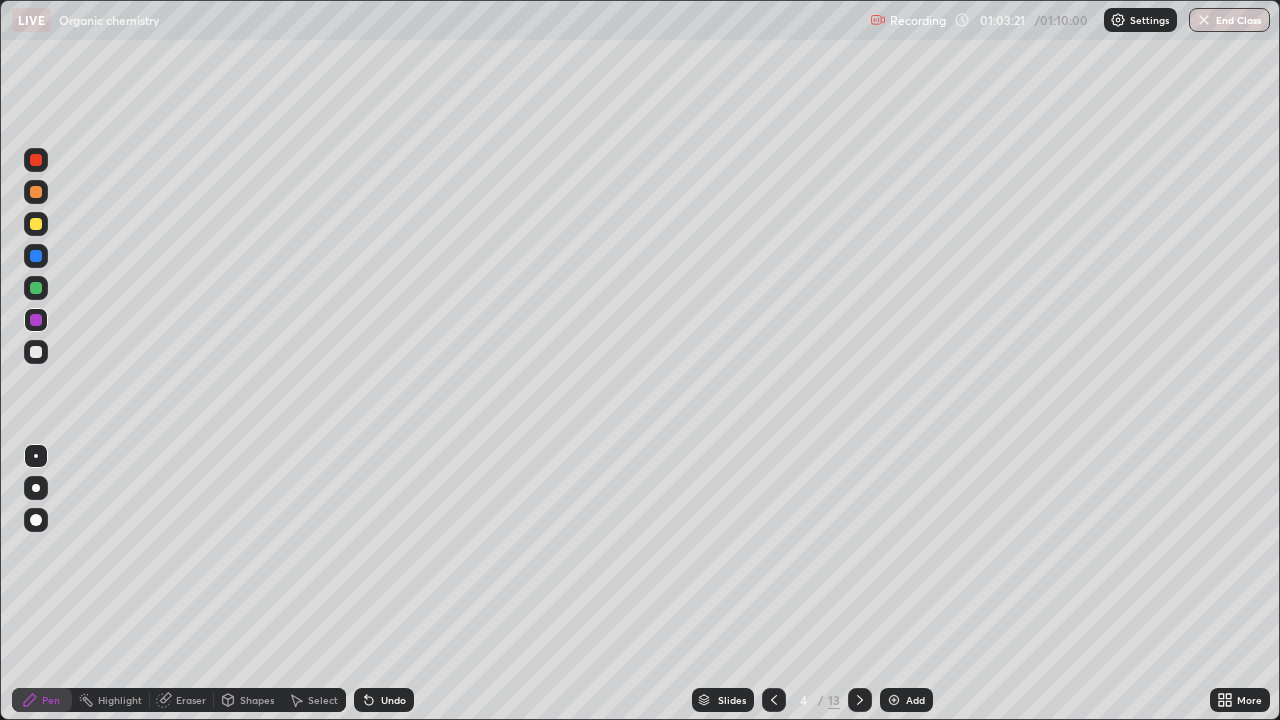 click 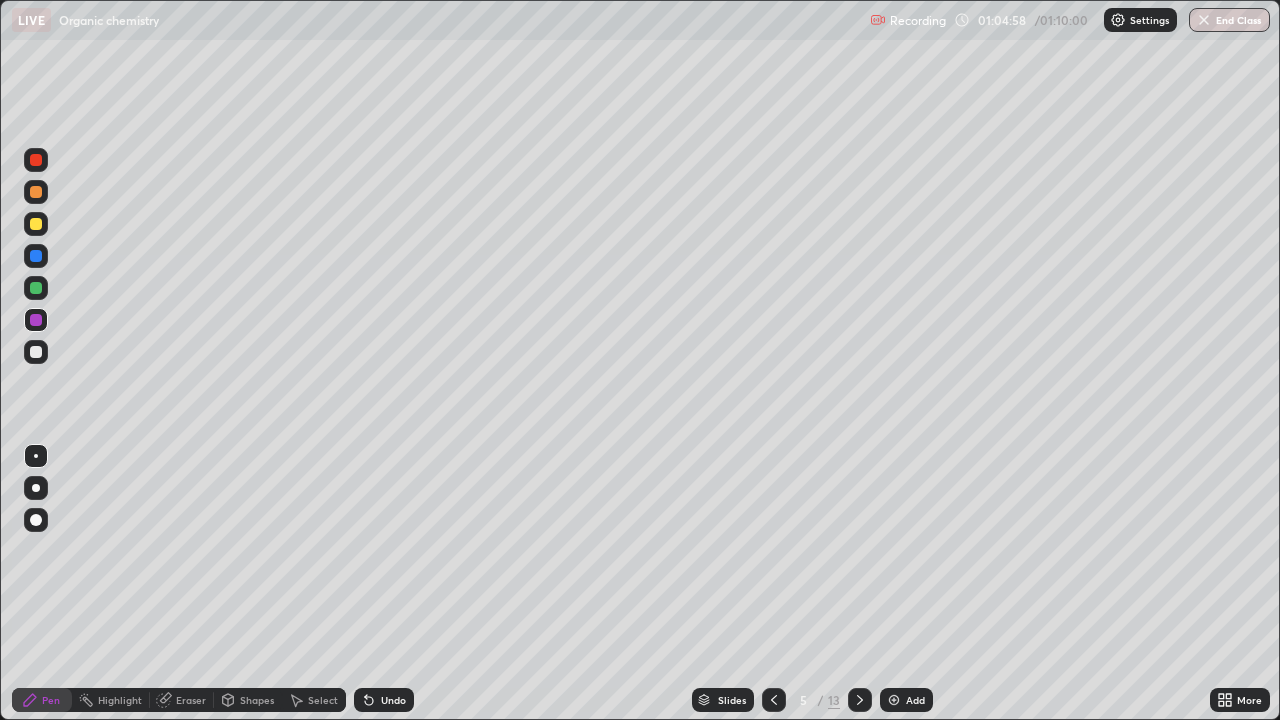 click 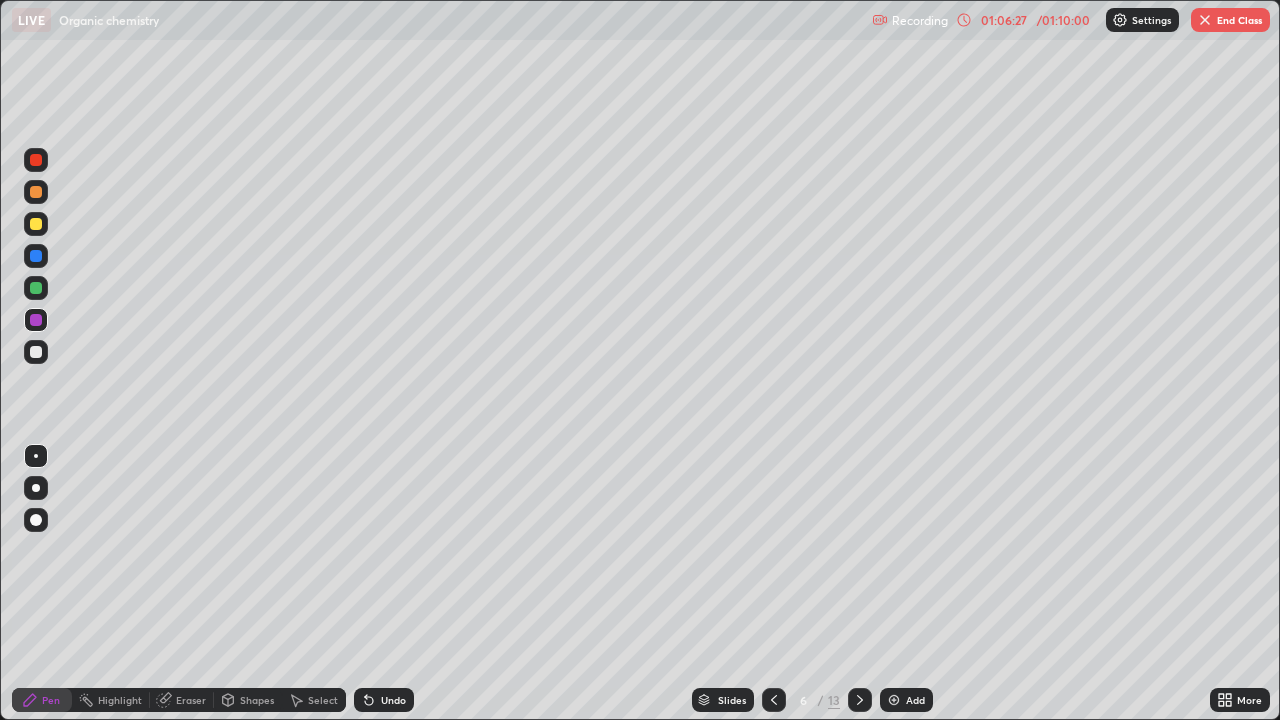 click 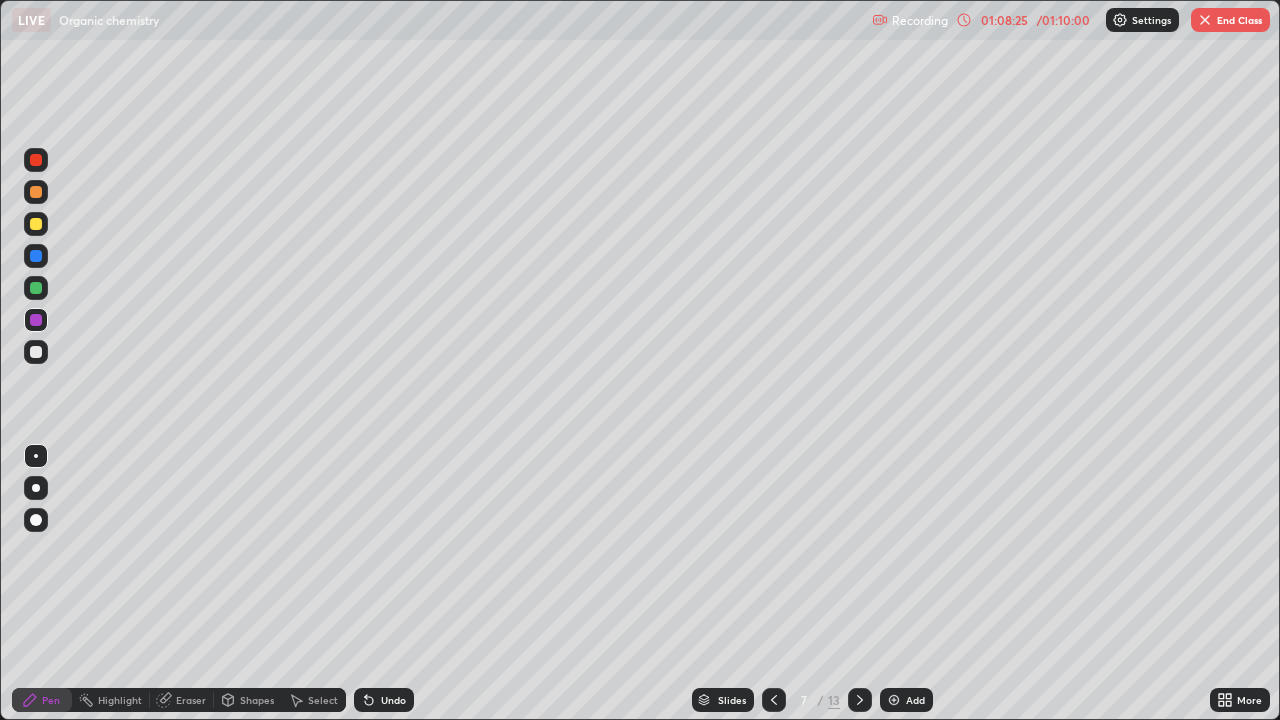click 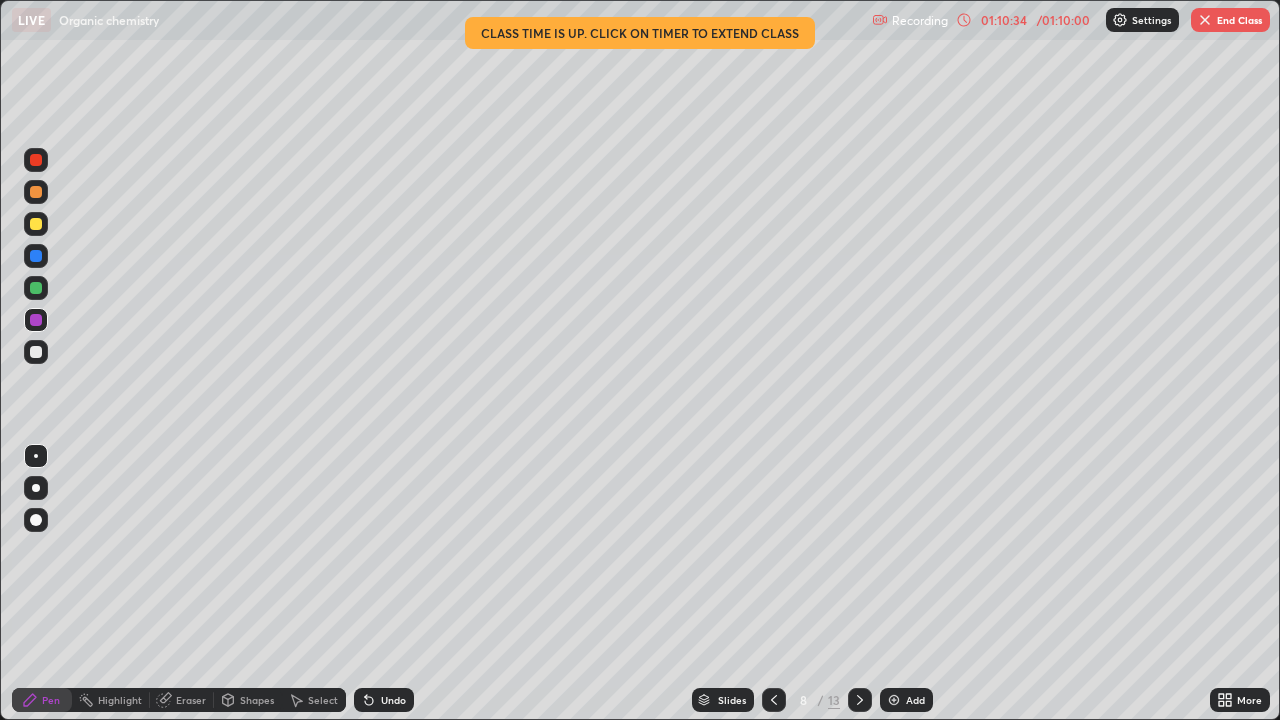 click 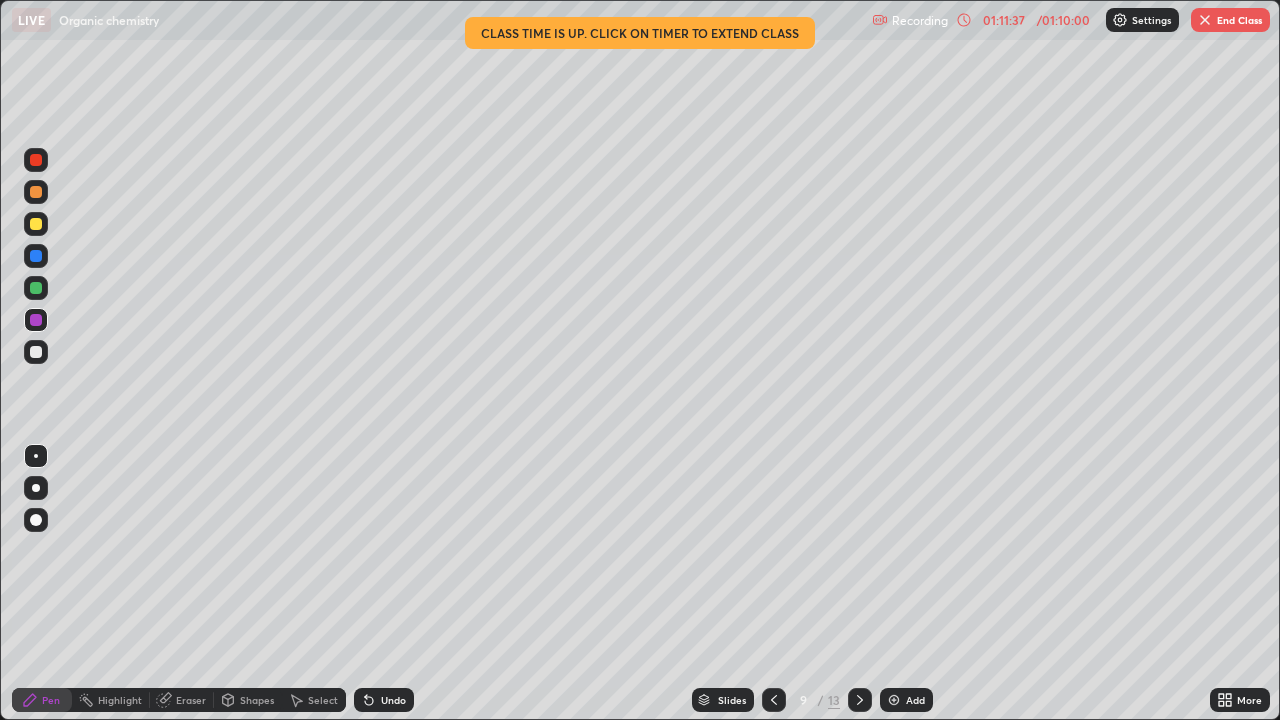 click at bounding box center [860, 700] 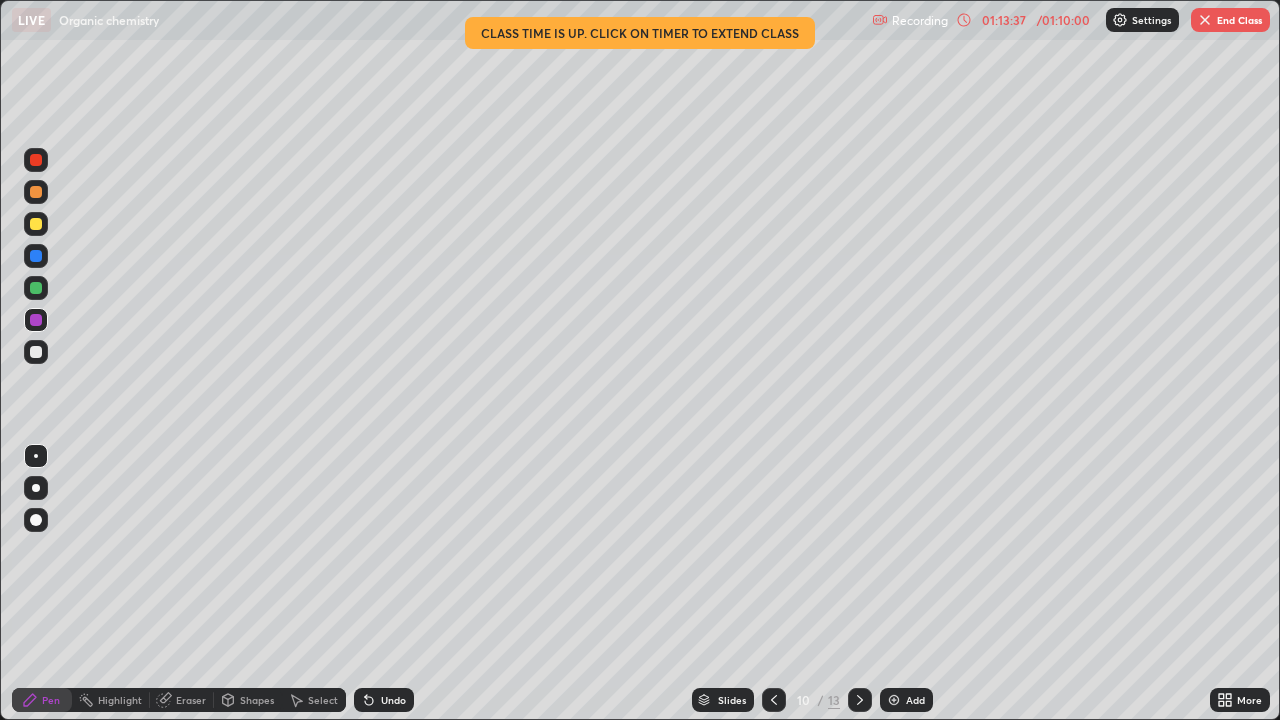 click 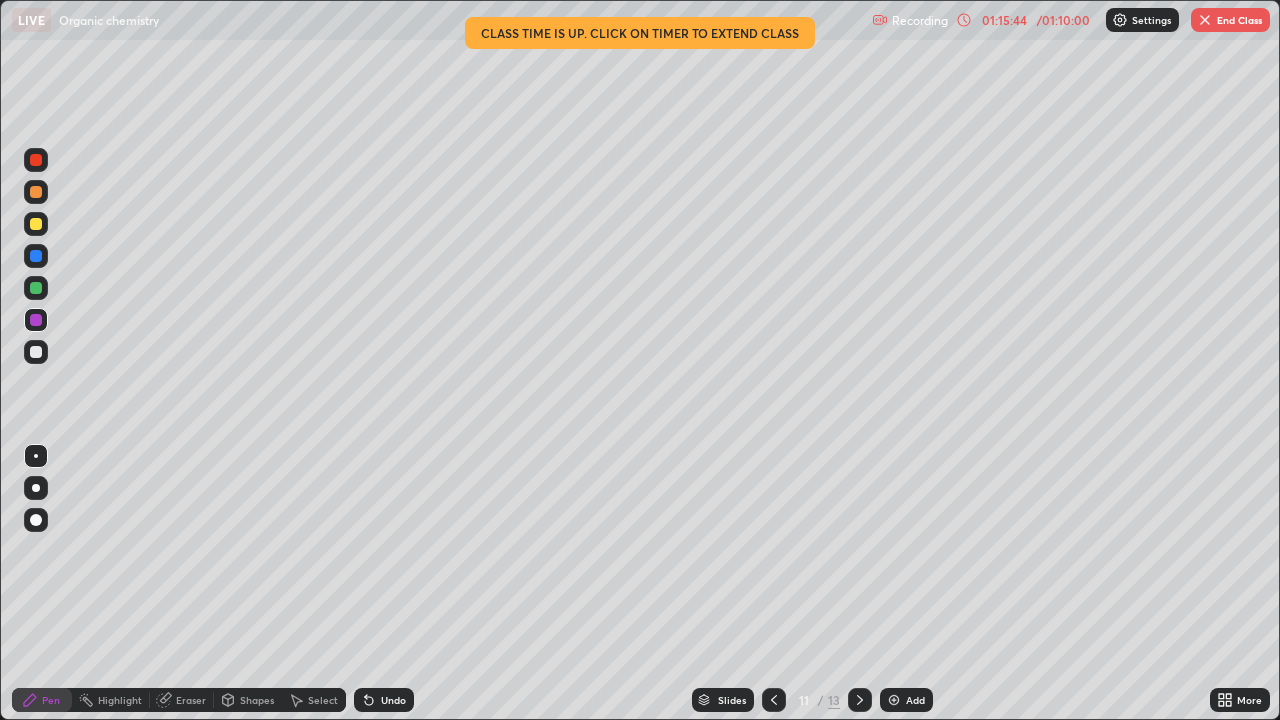 click 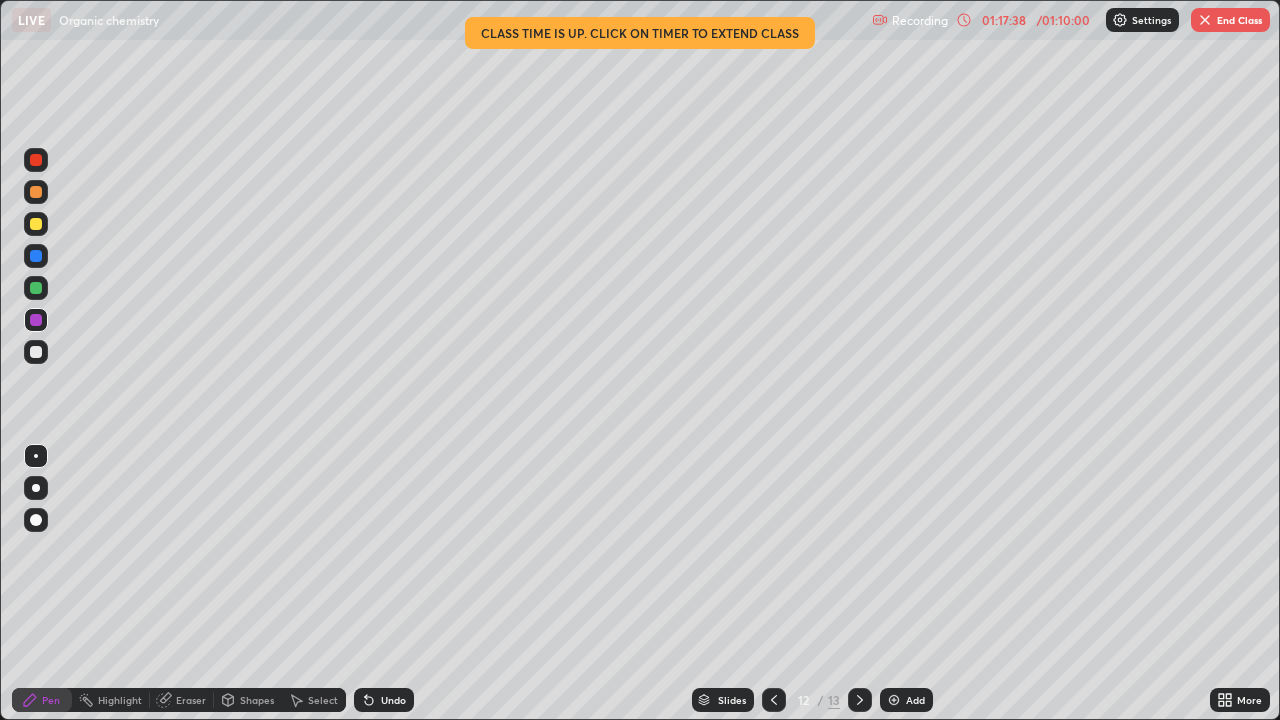 click 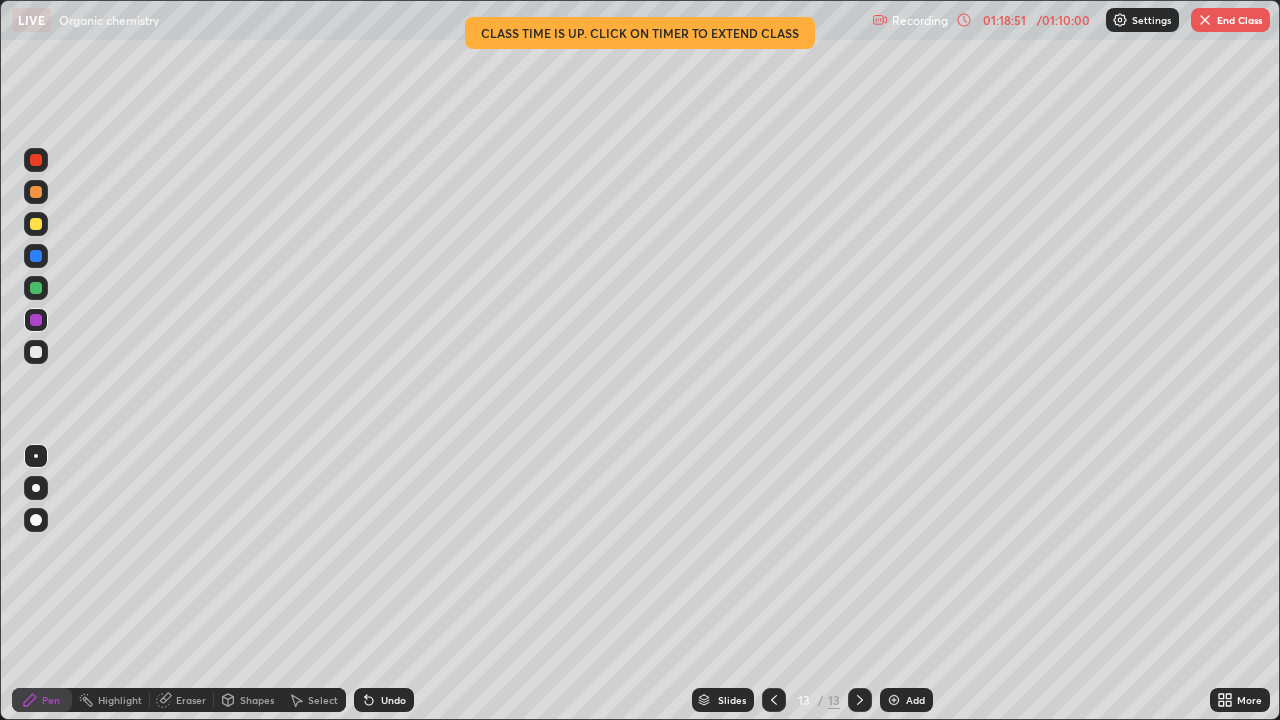 click on "End Class" at bounding box center (1230, 20) 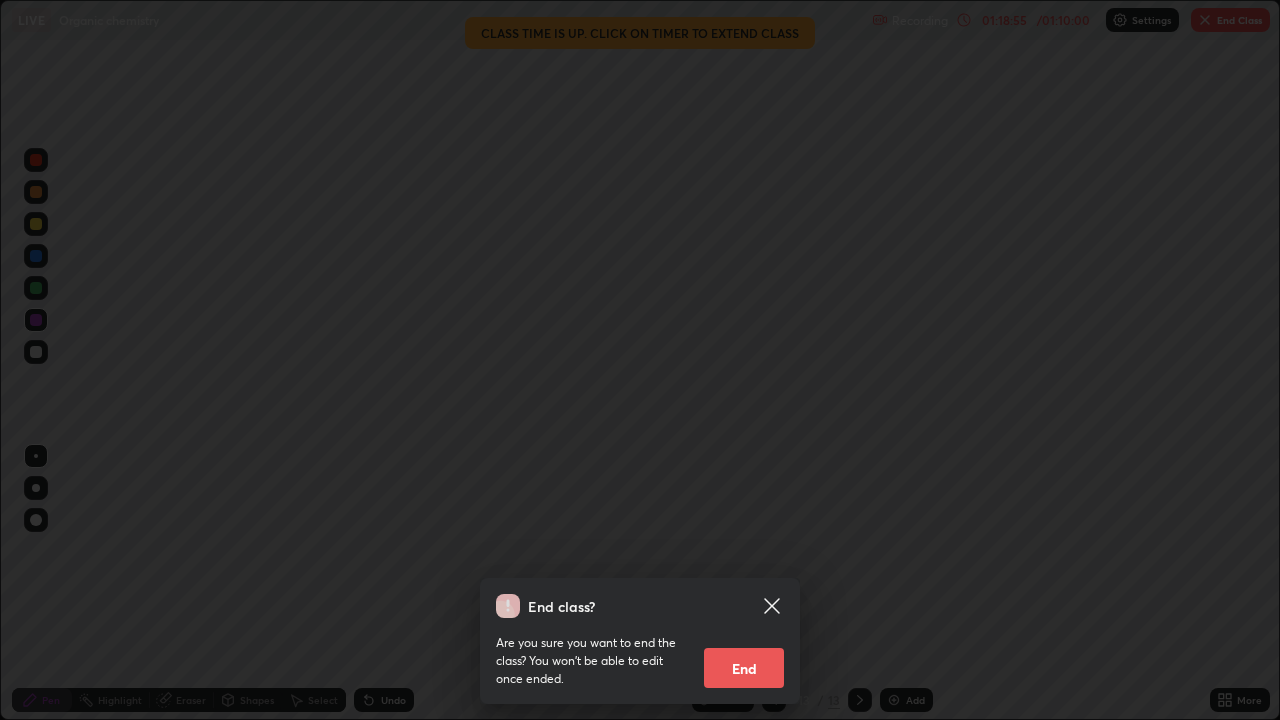 click on "End" at bounding box center (744, 668) 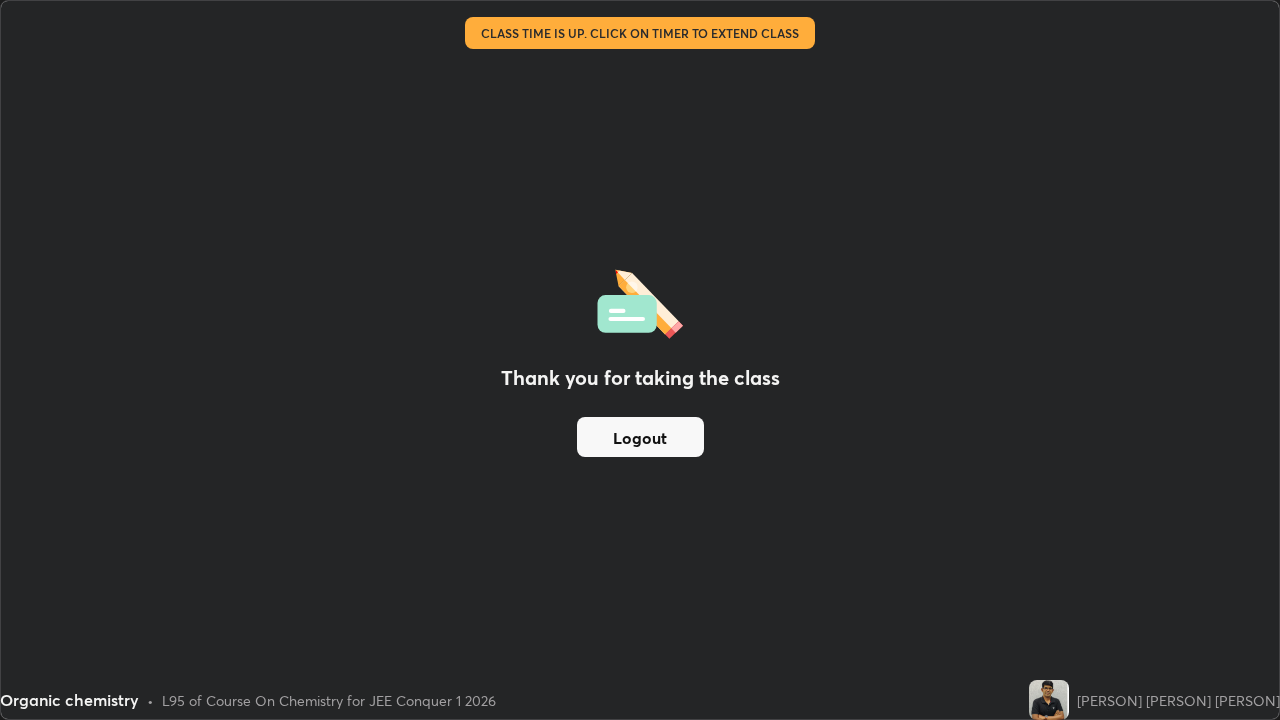 click on "Logout" at bounding box center [640, 437] 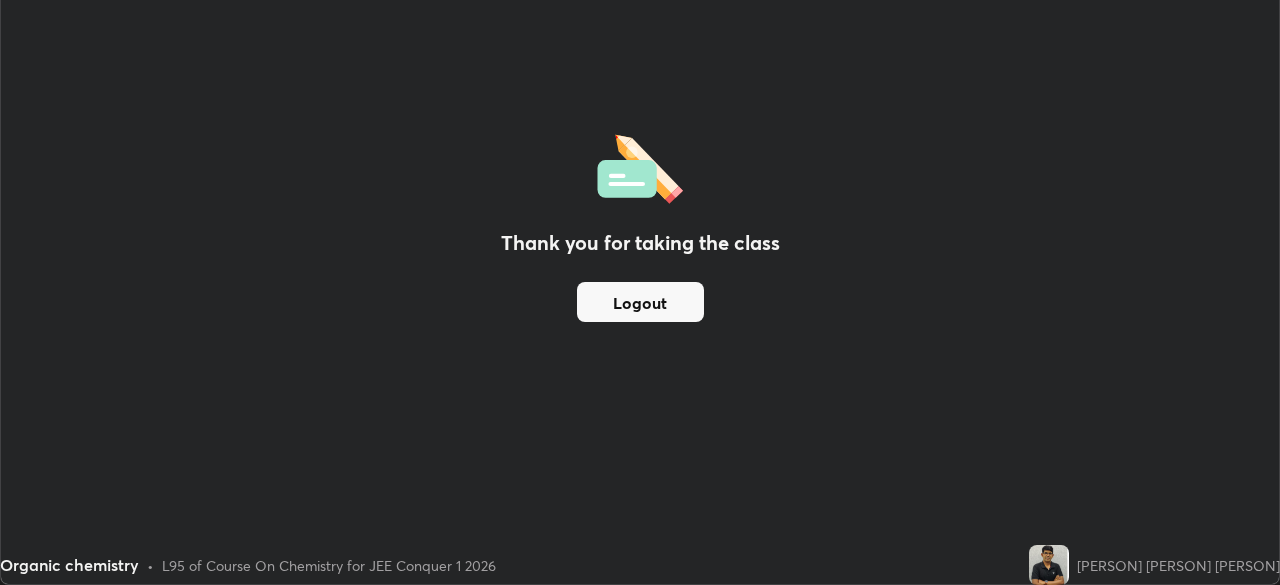 scroll, scrollTop: 585, scrollLeft: 1280, axis: both 